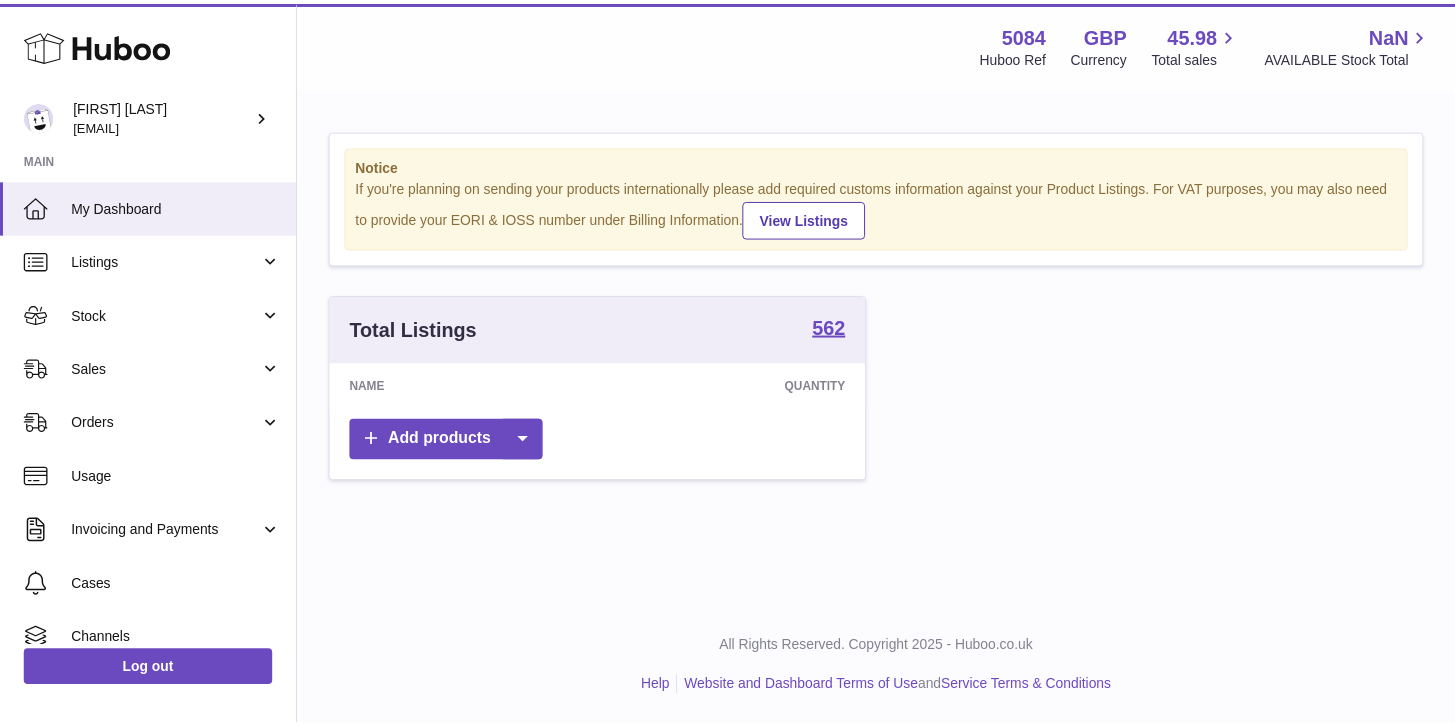 scroll, scrollTop: 0, scrollLeft: 0, axis: both 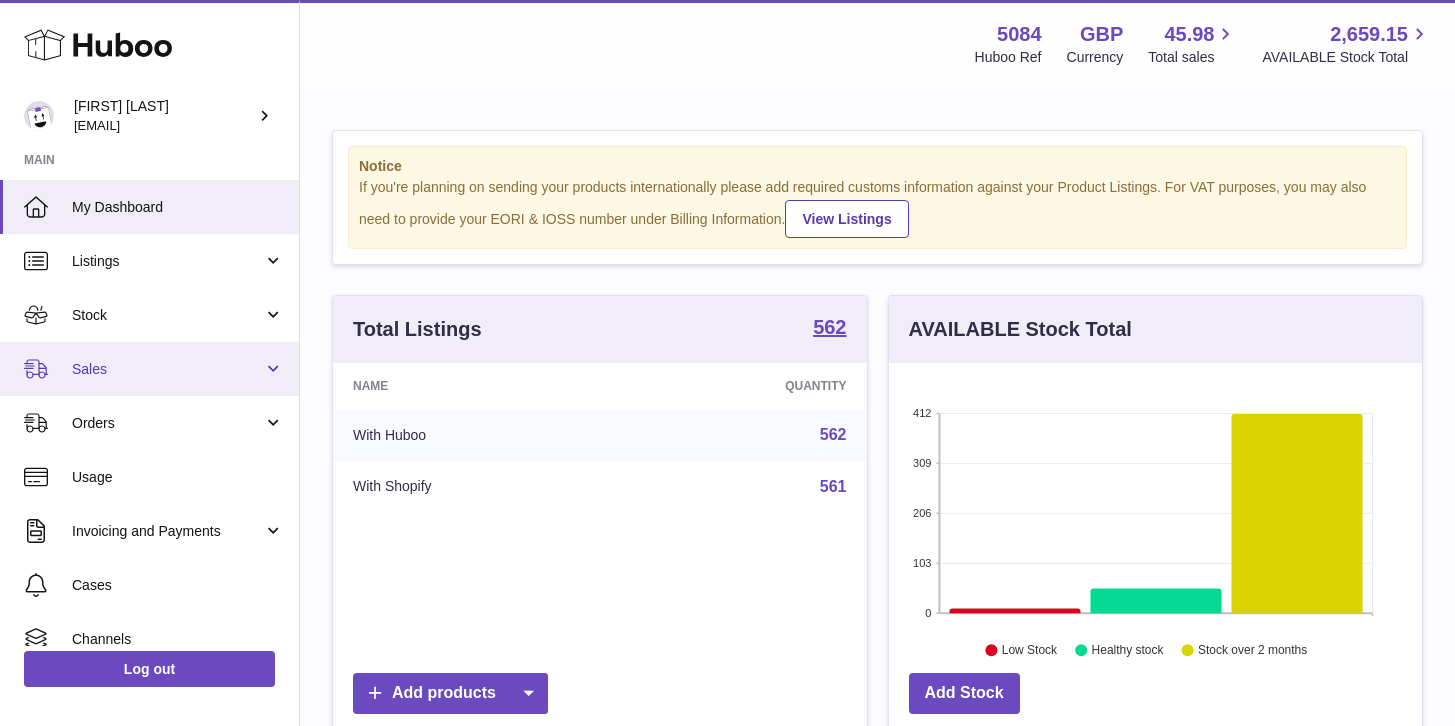click on "Sales" at bounding box center (167, 369) 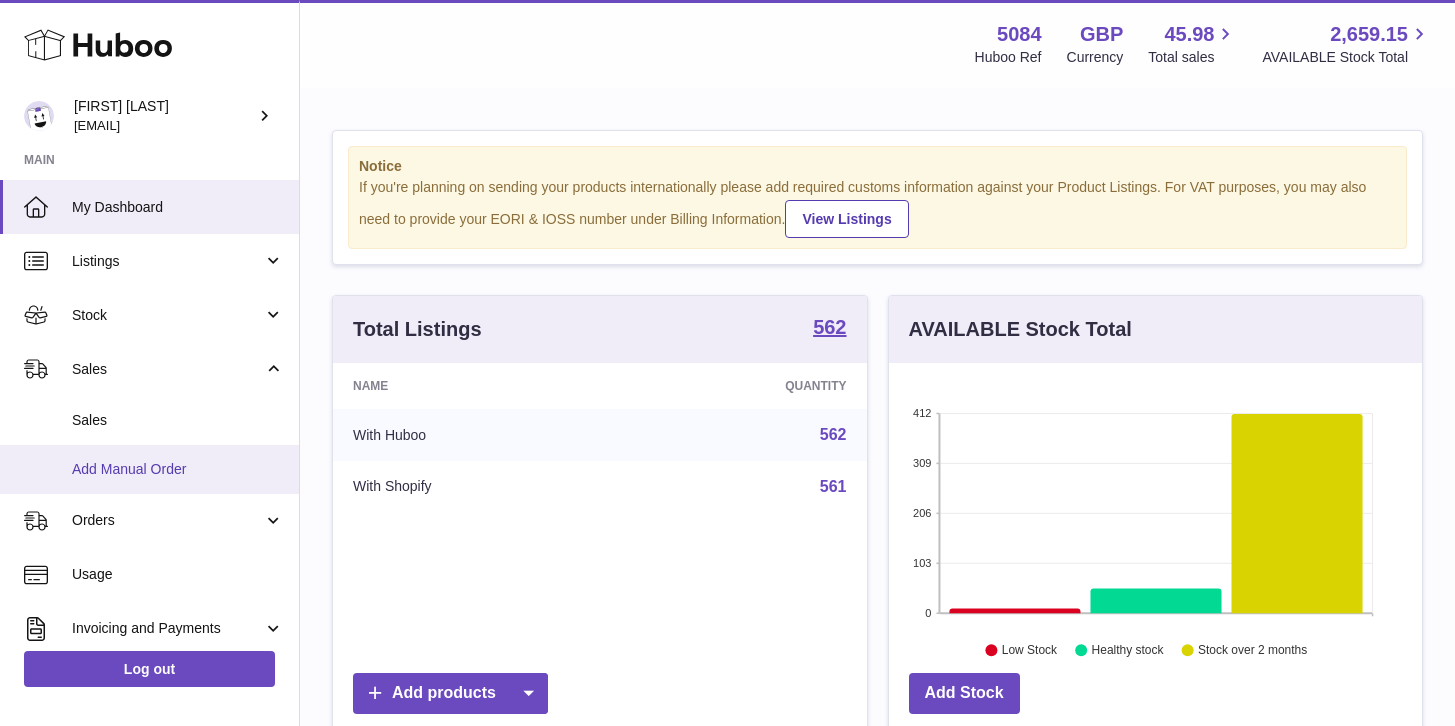click on "Add Manual Order" at bounding box center [178, 469] 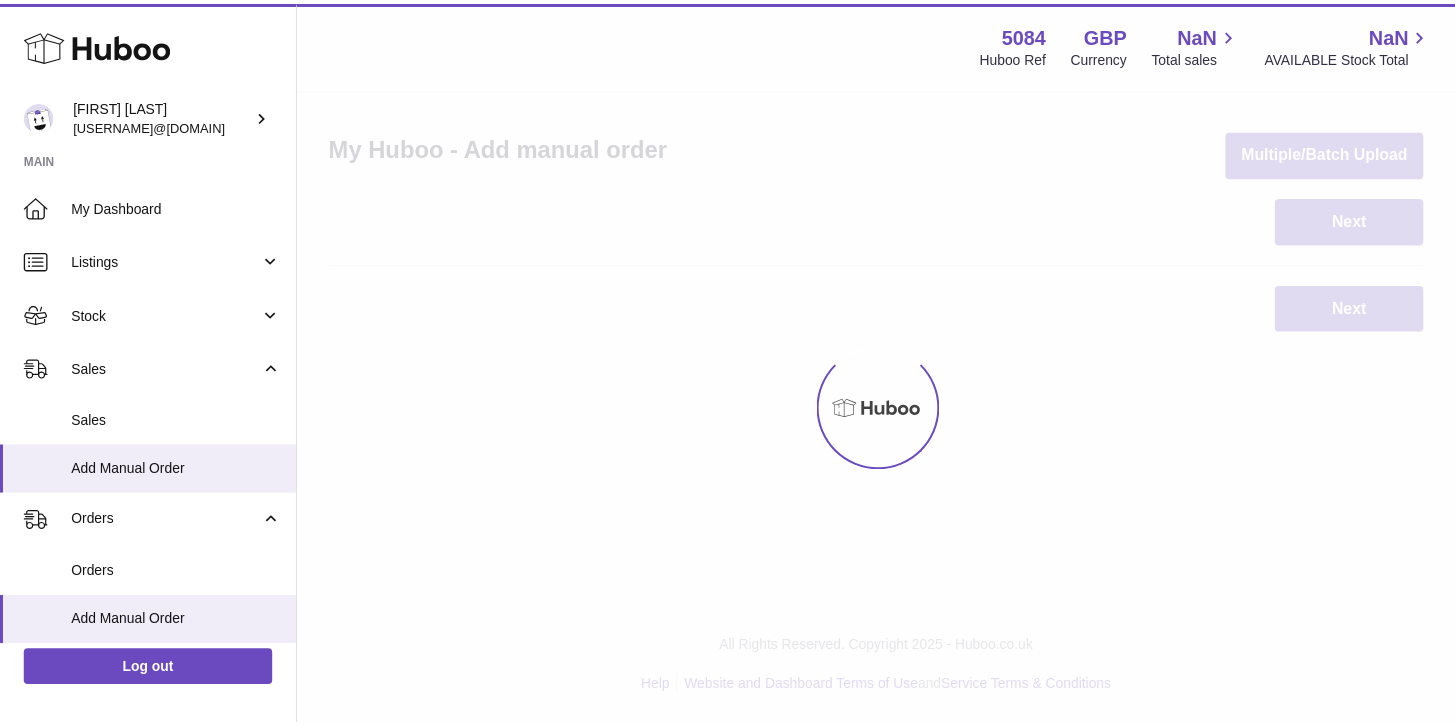 scroll, scrollTop: 0, scrollLeft: 0, axis: both 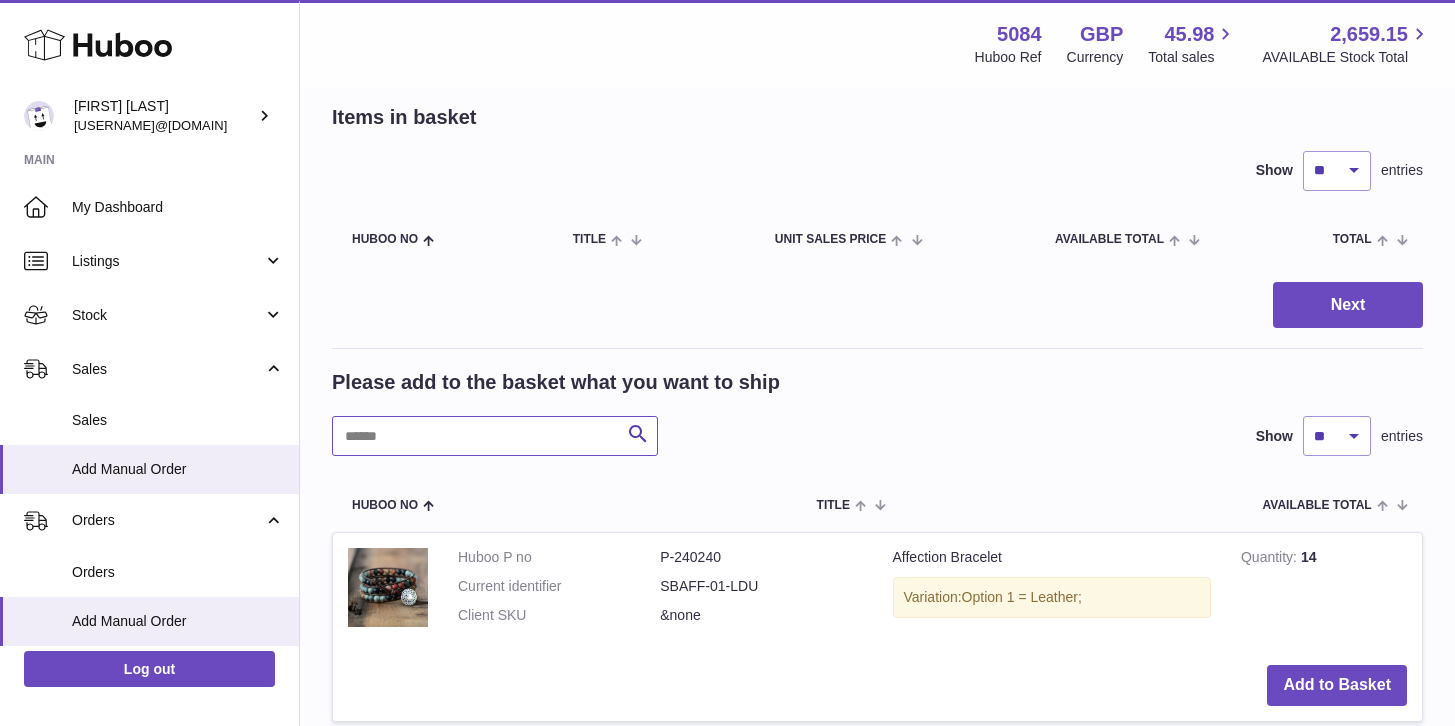 click at bounding box center (495, 436) 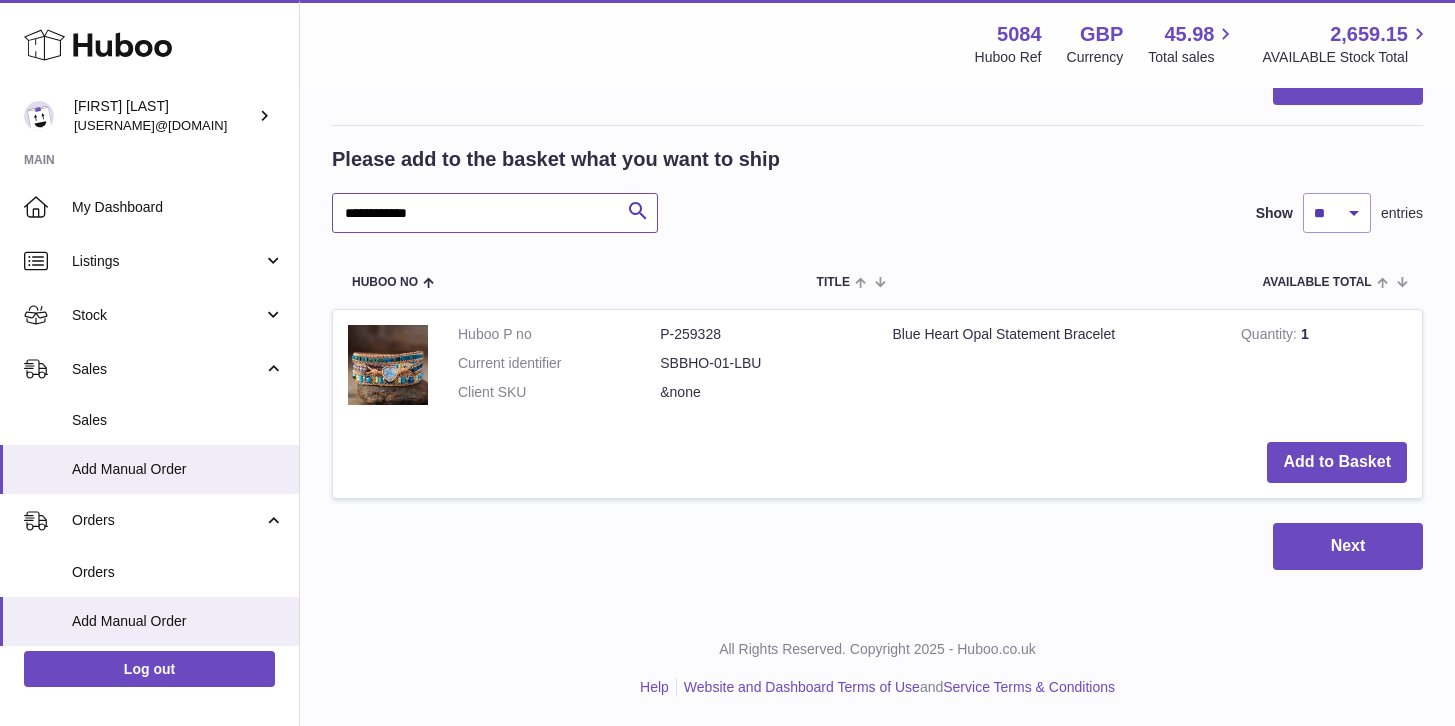 scroll, scrollTop: 317, scrollLeft: 0, axis: vertical 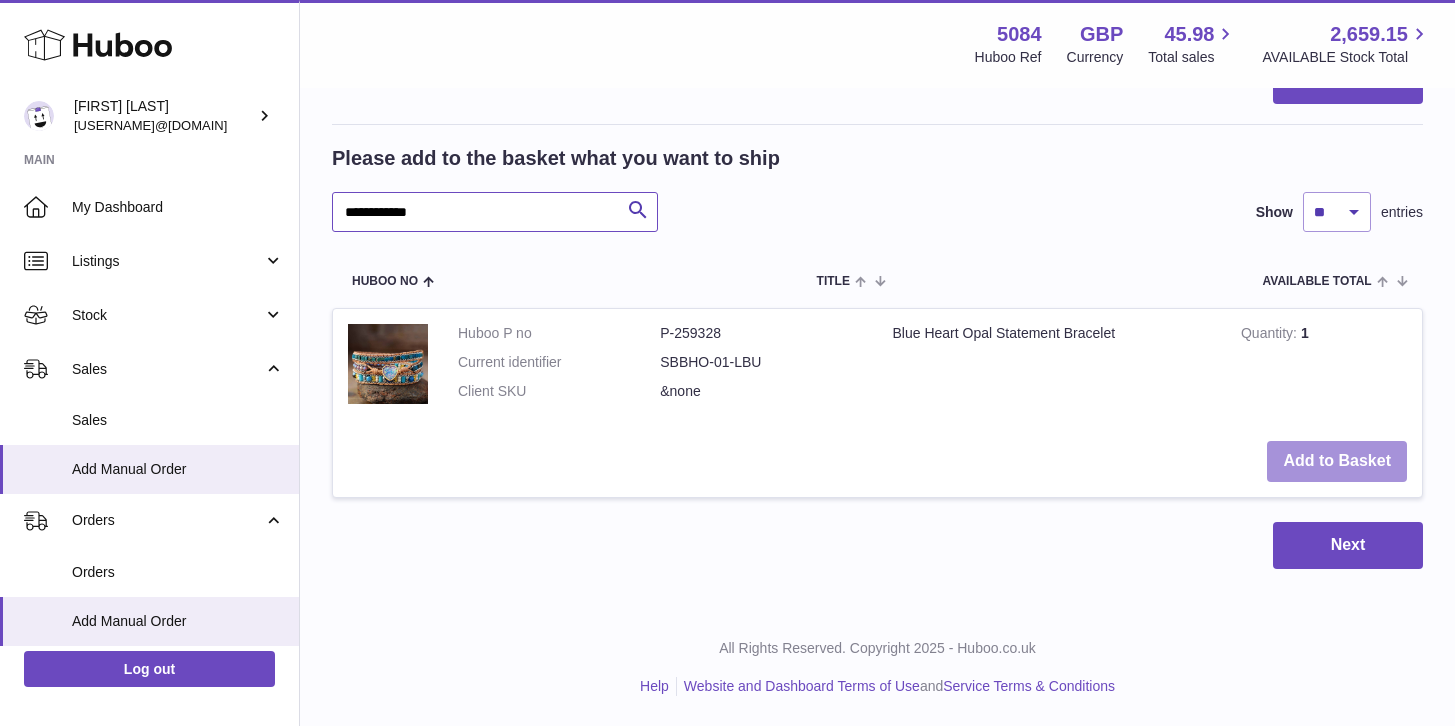type on "**********" 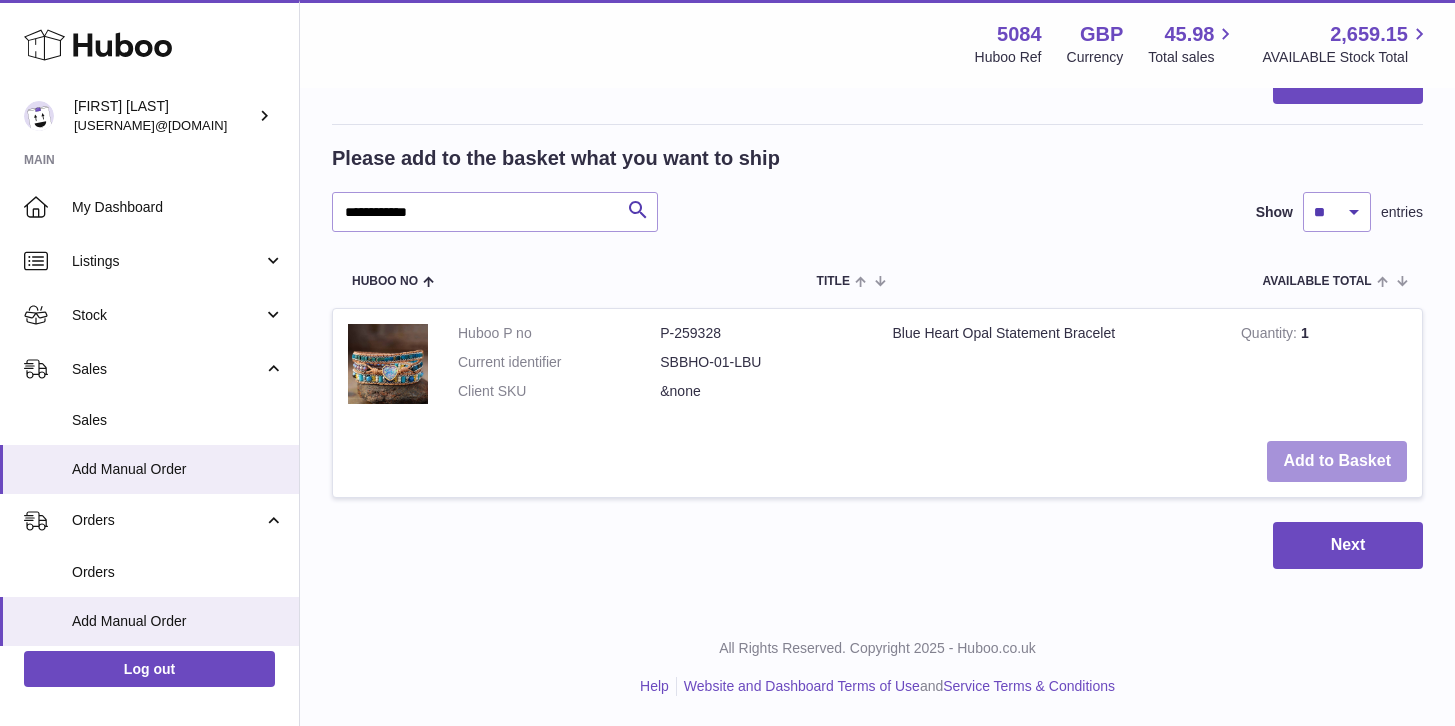 click on "Add to Basket" at bounding box center [1337, 461] 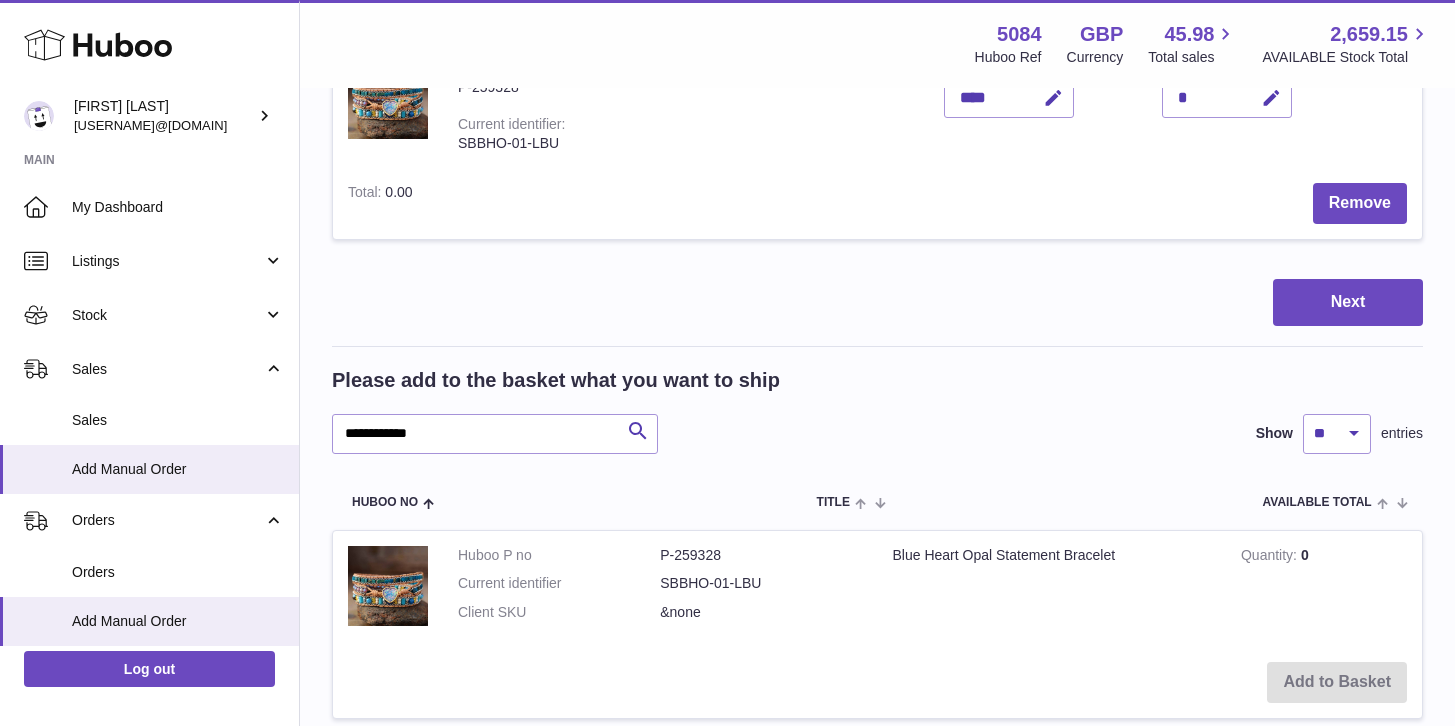 scroll, scrollTop: 0, scrollLeft: 0, axis: both 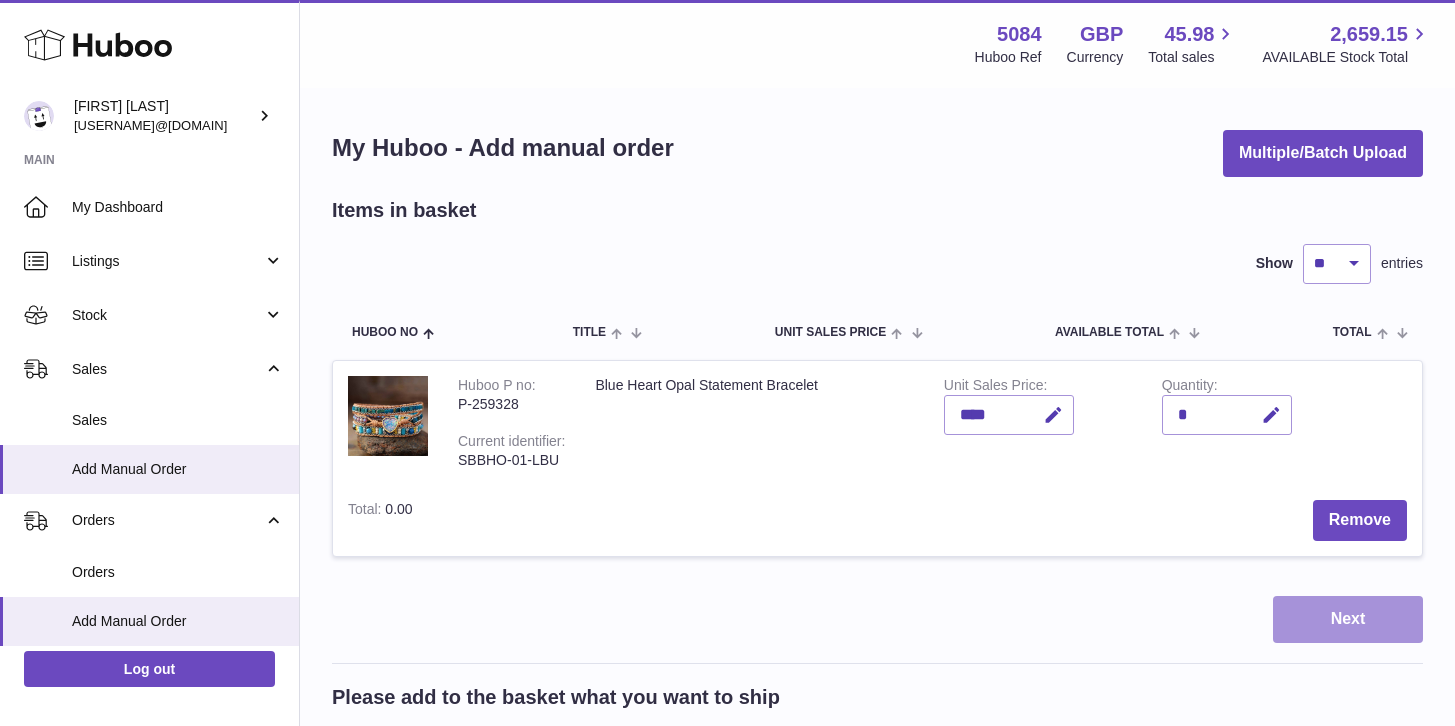 click on "Next" at bounding box center [1348, 619] 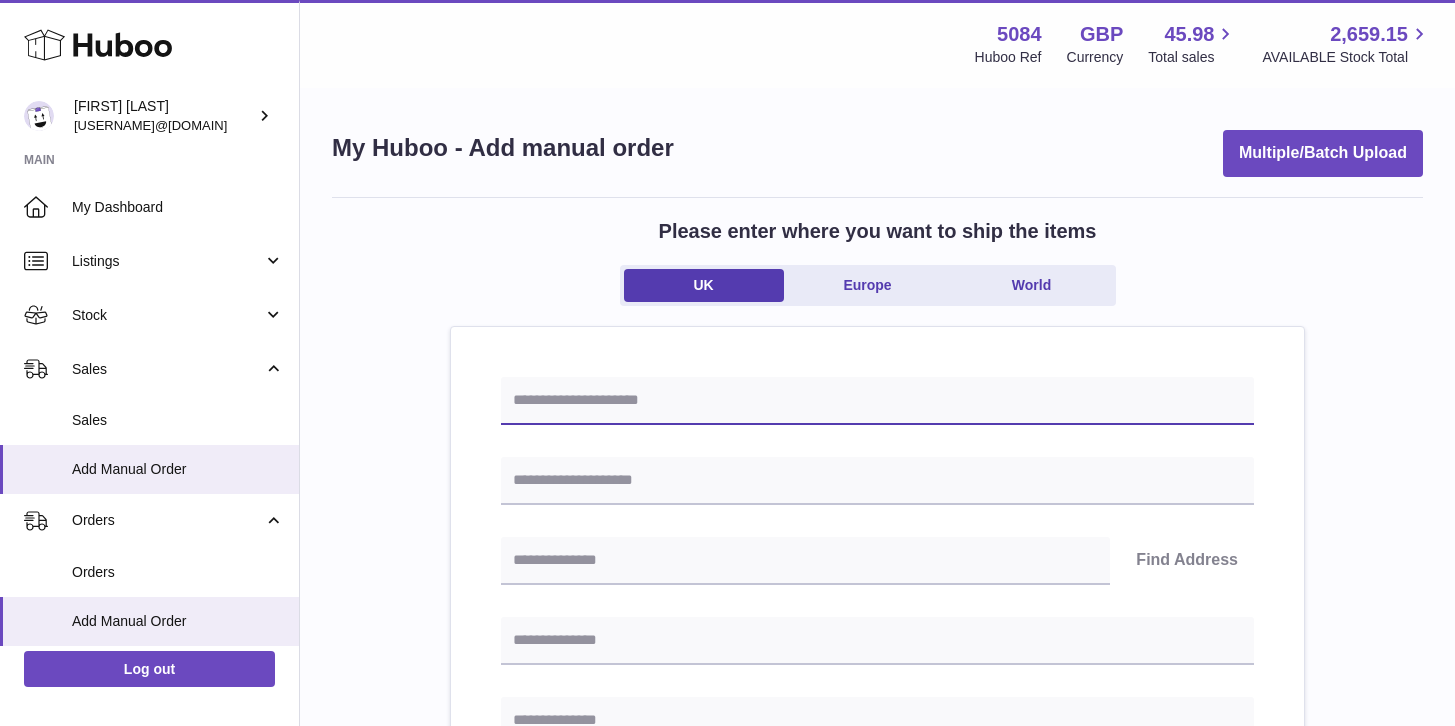 click at bounding box center [877, 401] 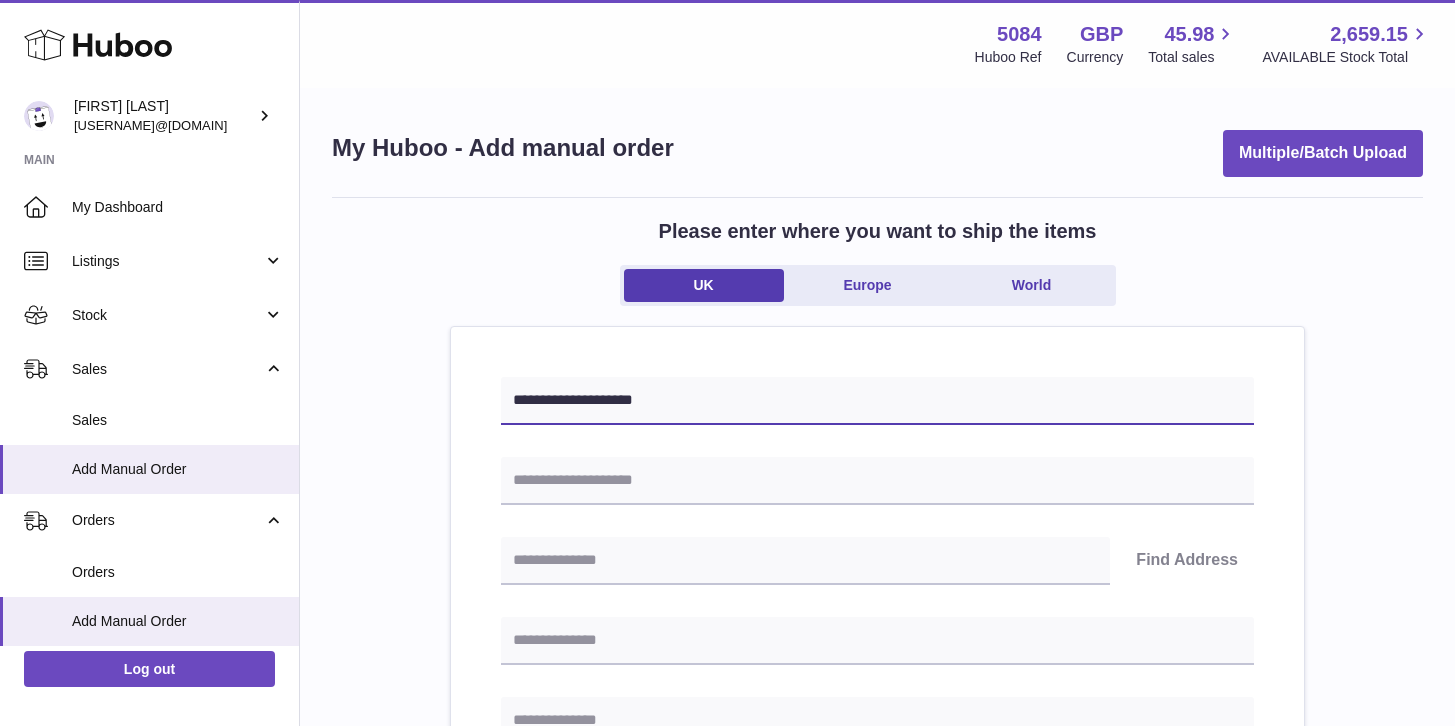 type on "**********" 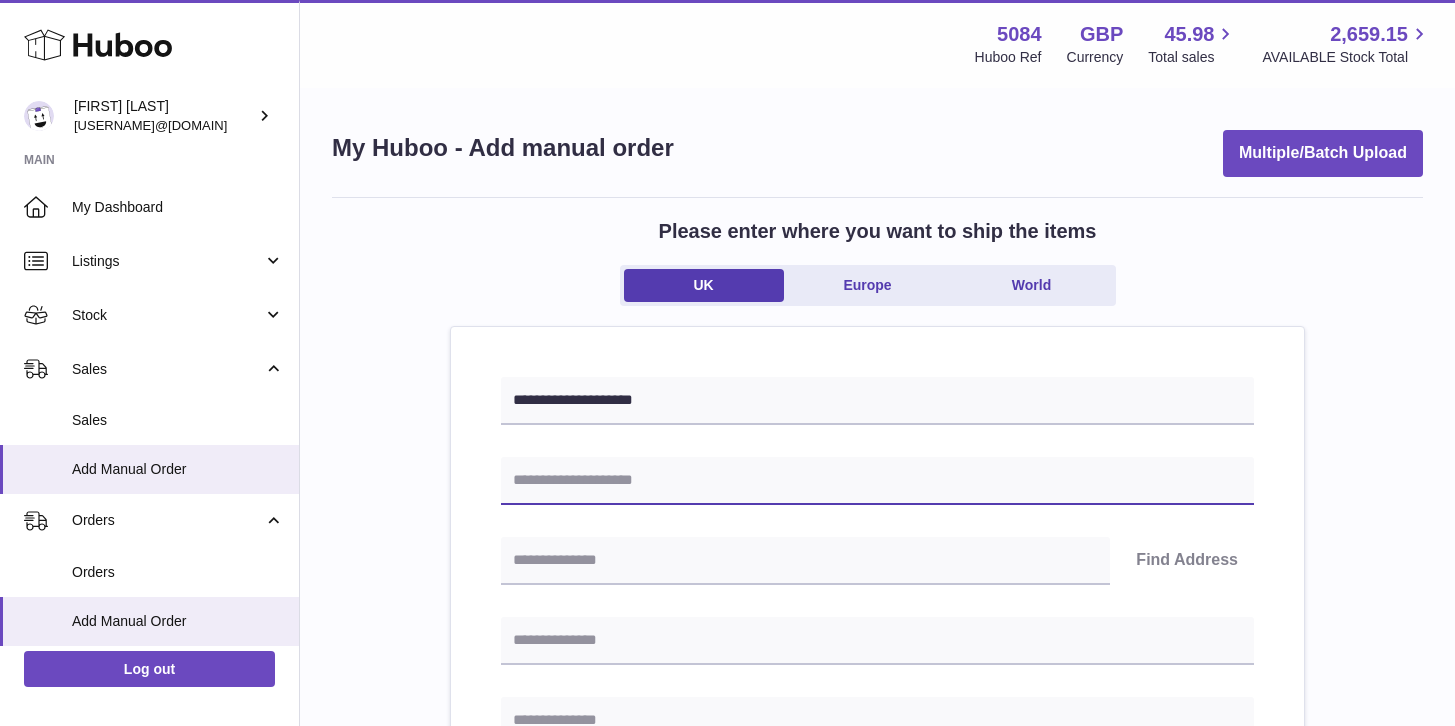 click at bounding box center [877, 481] 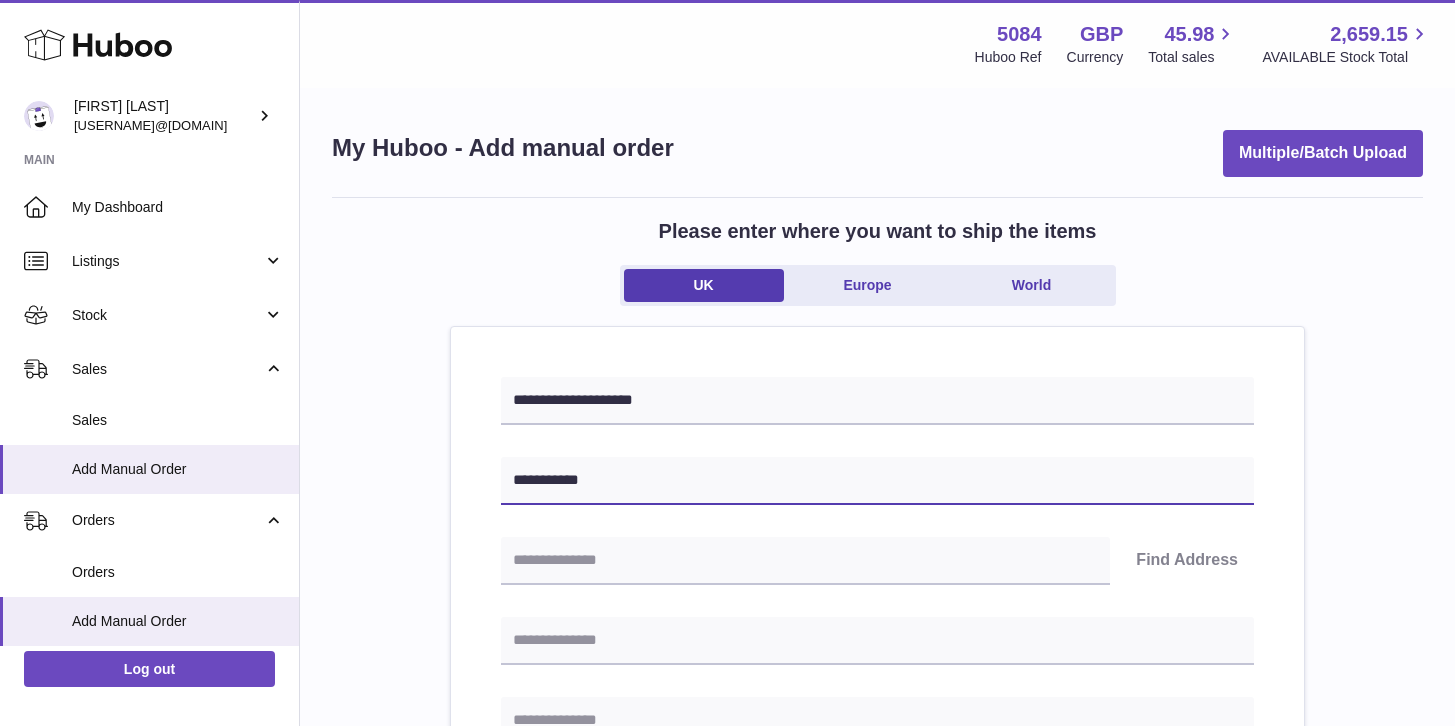 type on "**********" 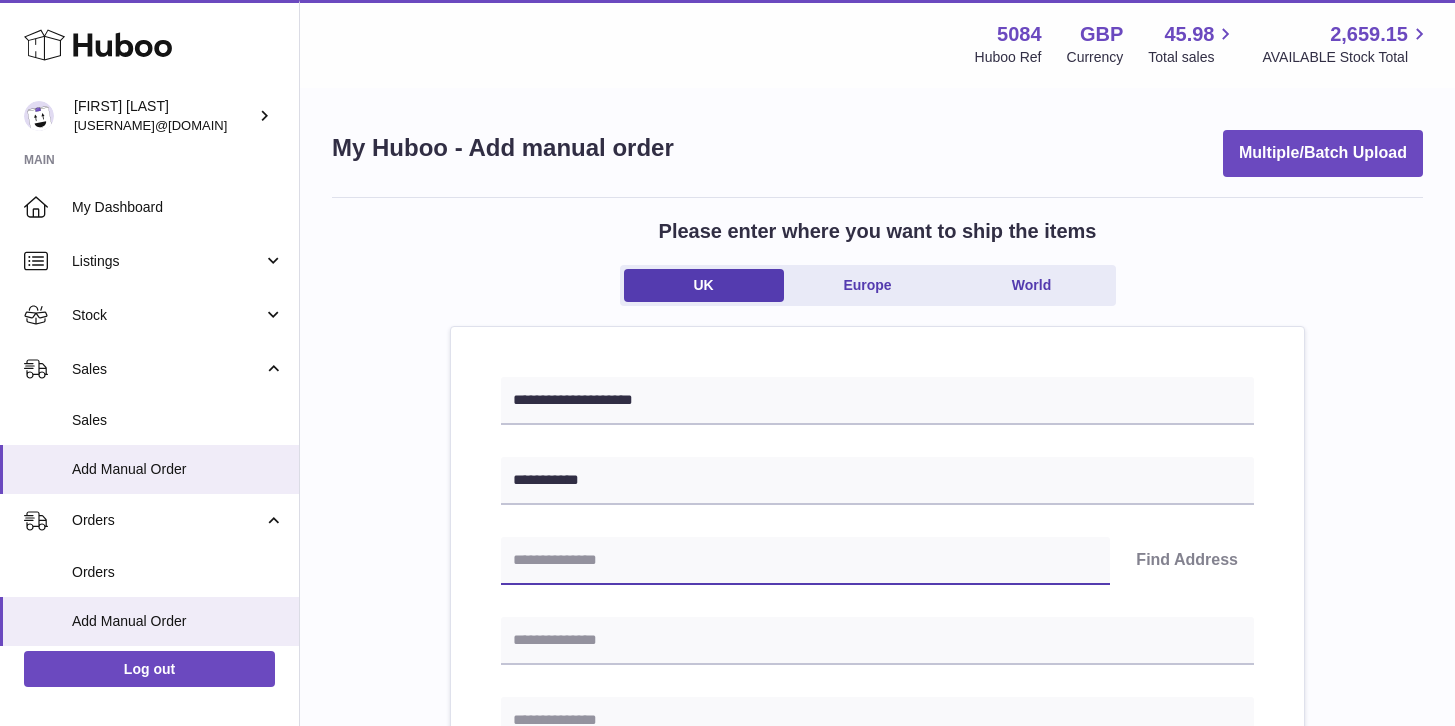 click at bounding box center [805, 561] 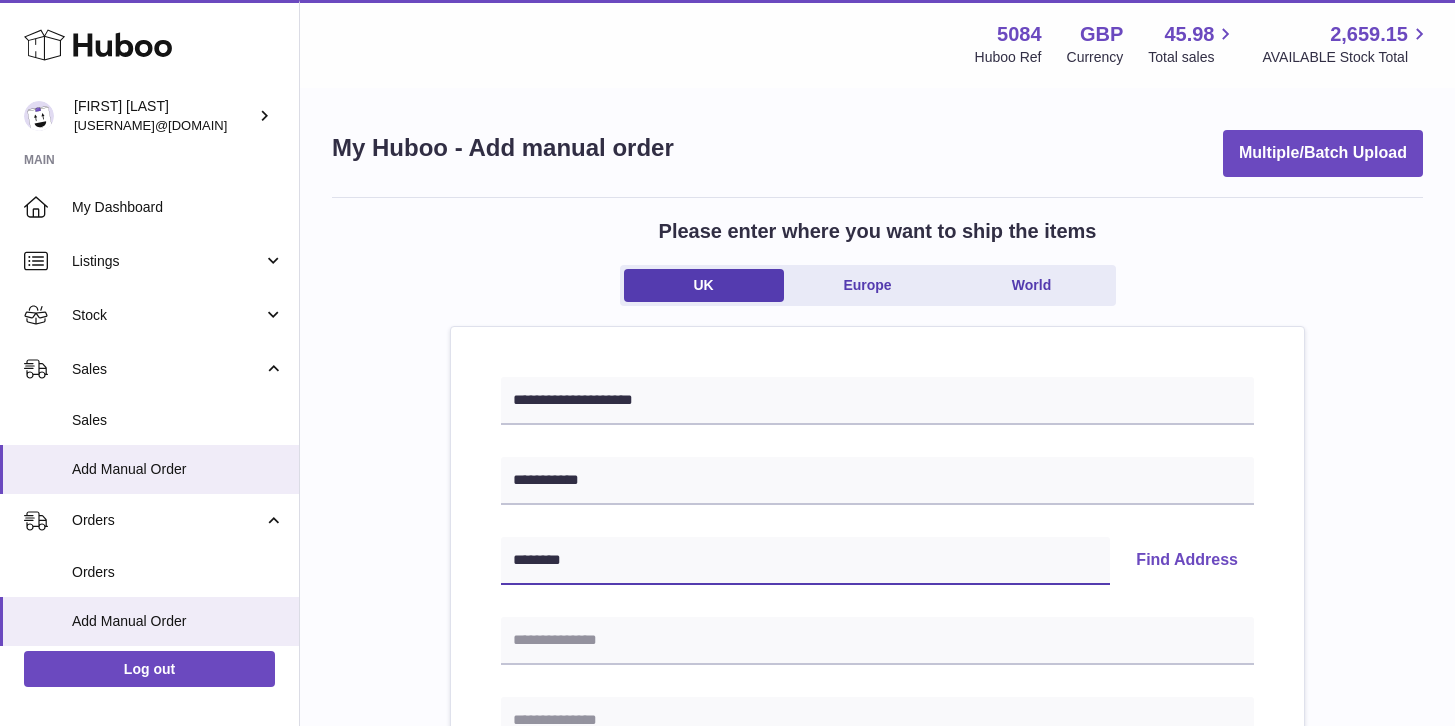 type on "********" 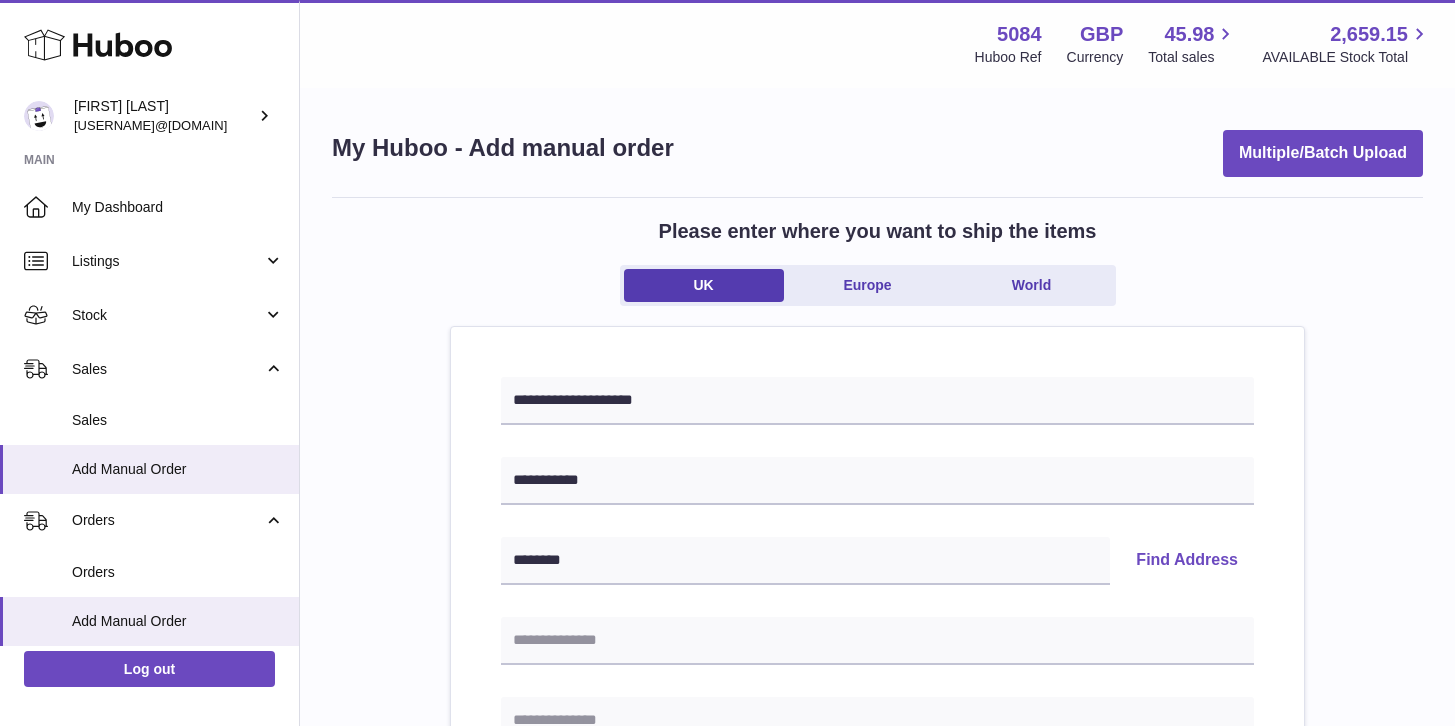 click on "Find Address" at bounding box center [1187, 561] 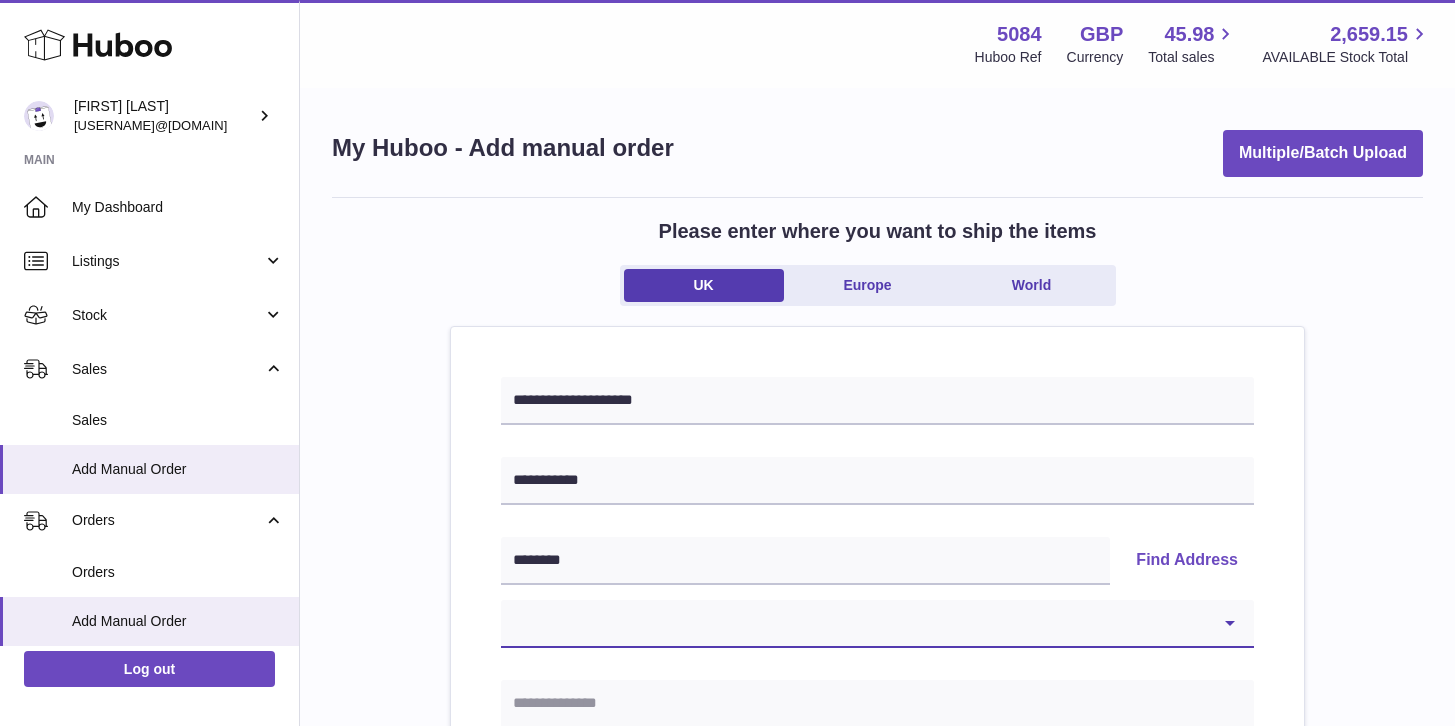 click on "**********" at bounding box center [877, 624] 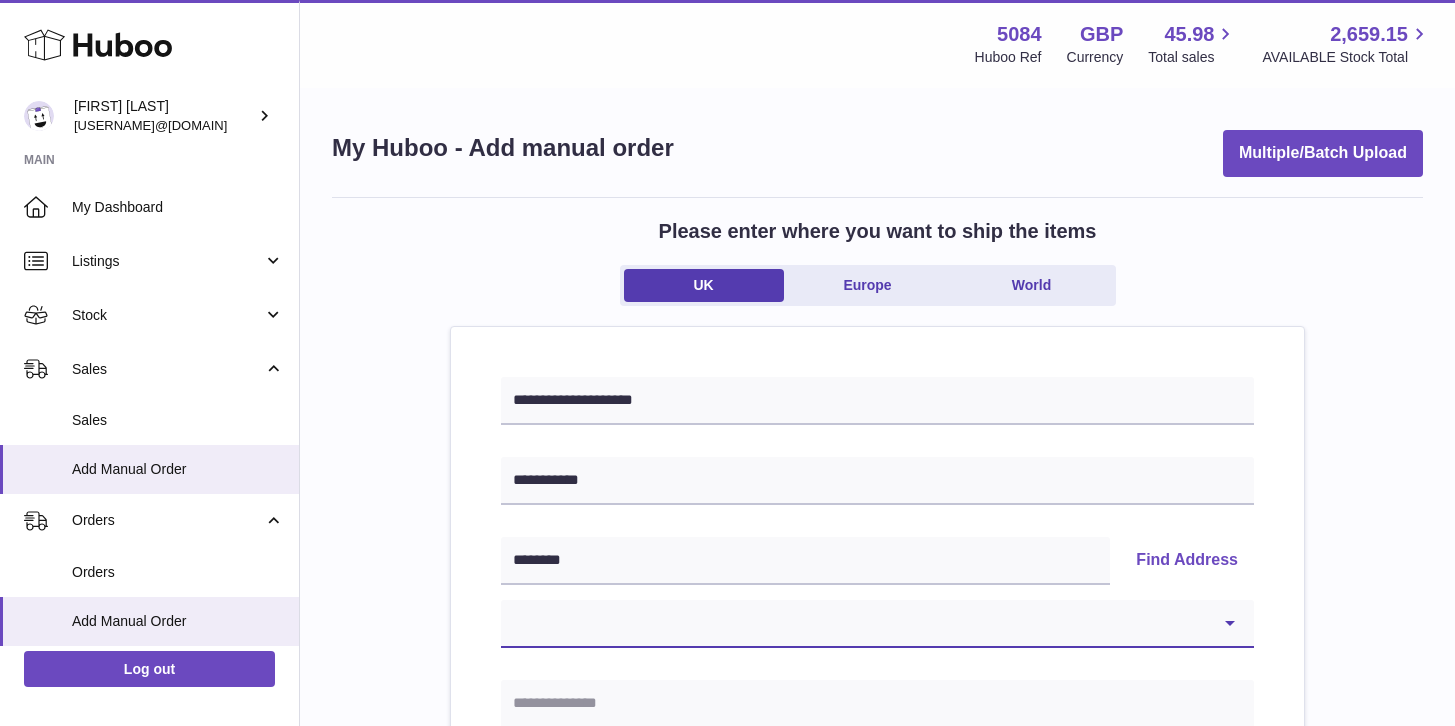 select on "**" 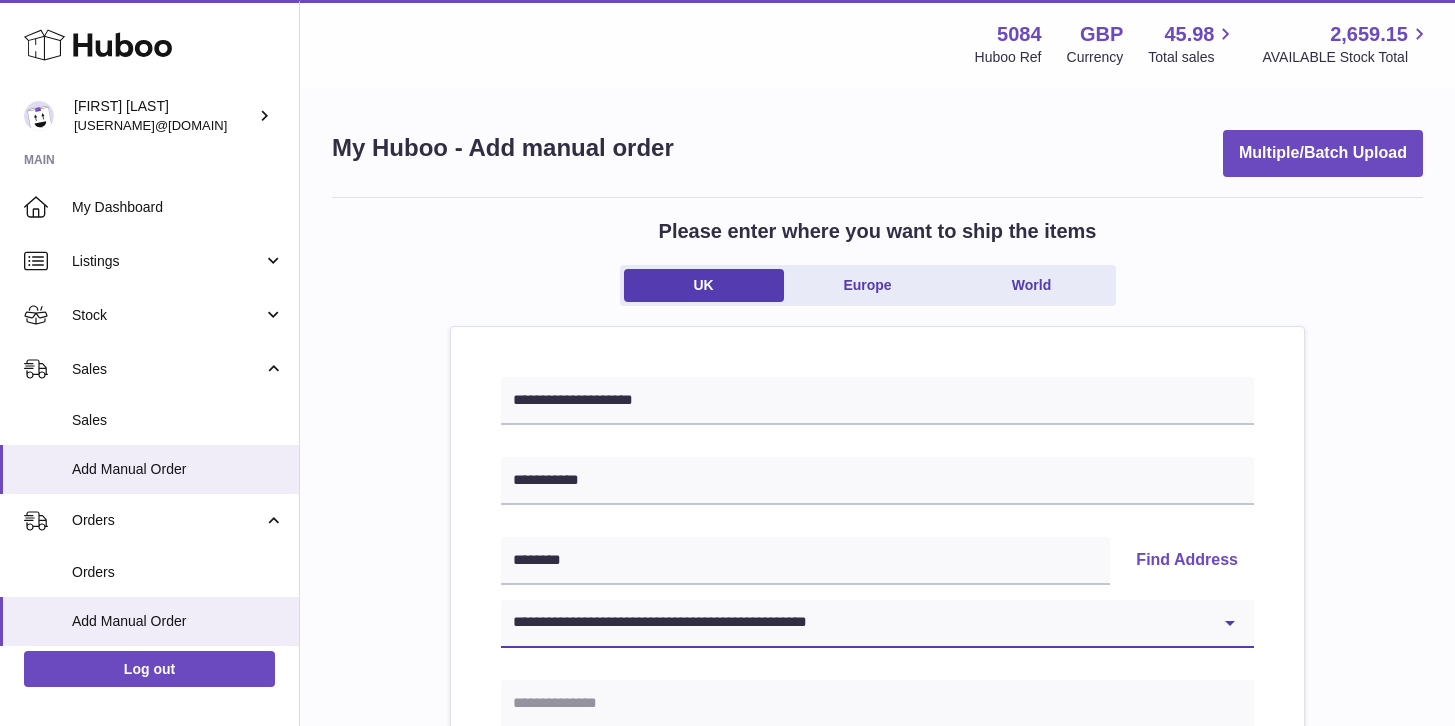 type on "**********" 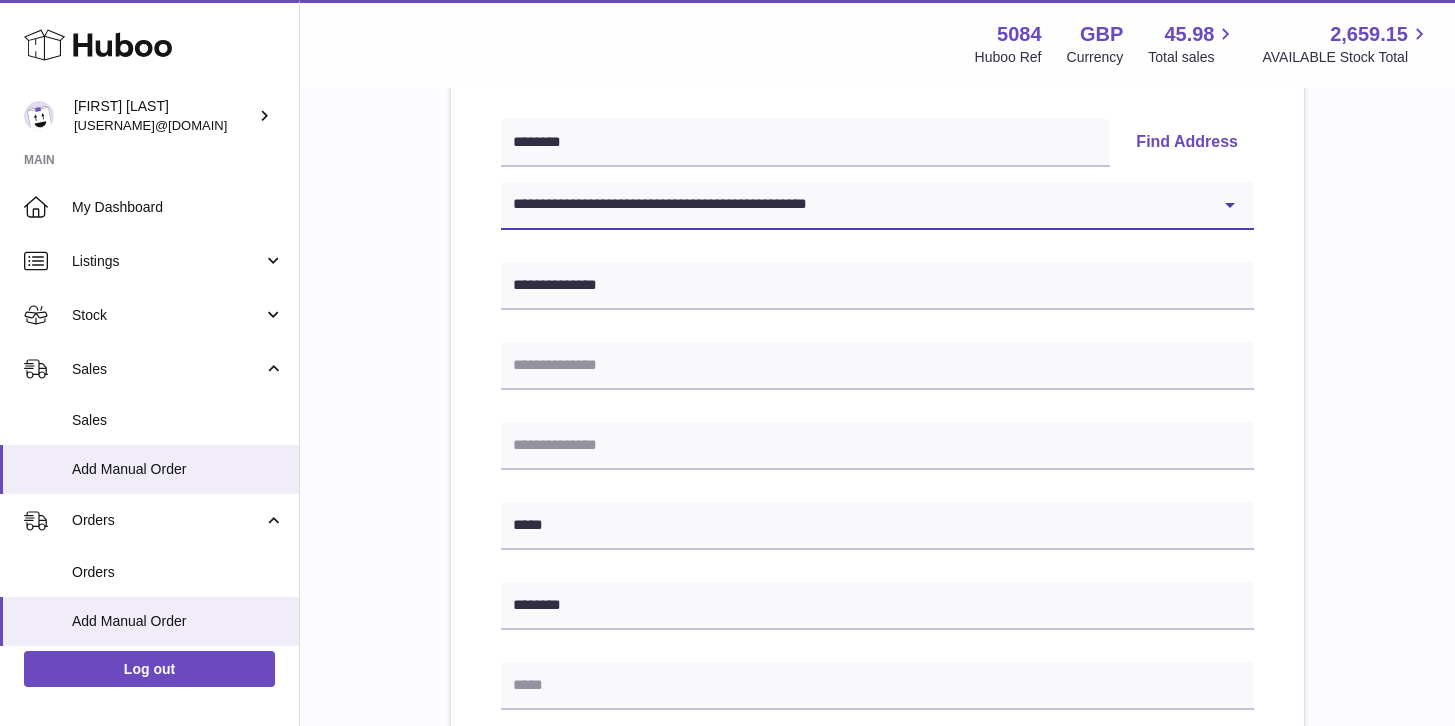 scroll, scrollTop: 474, scrollLeft: 0, axis: vertical 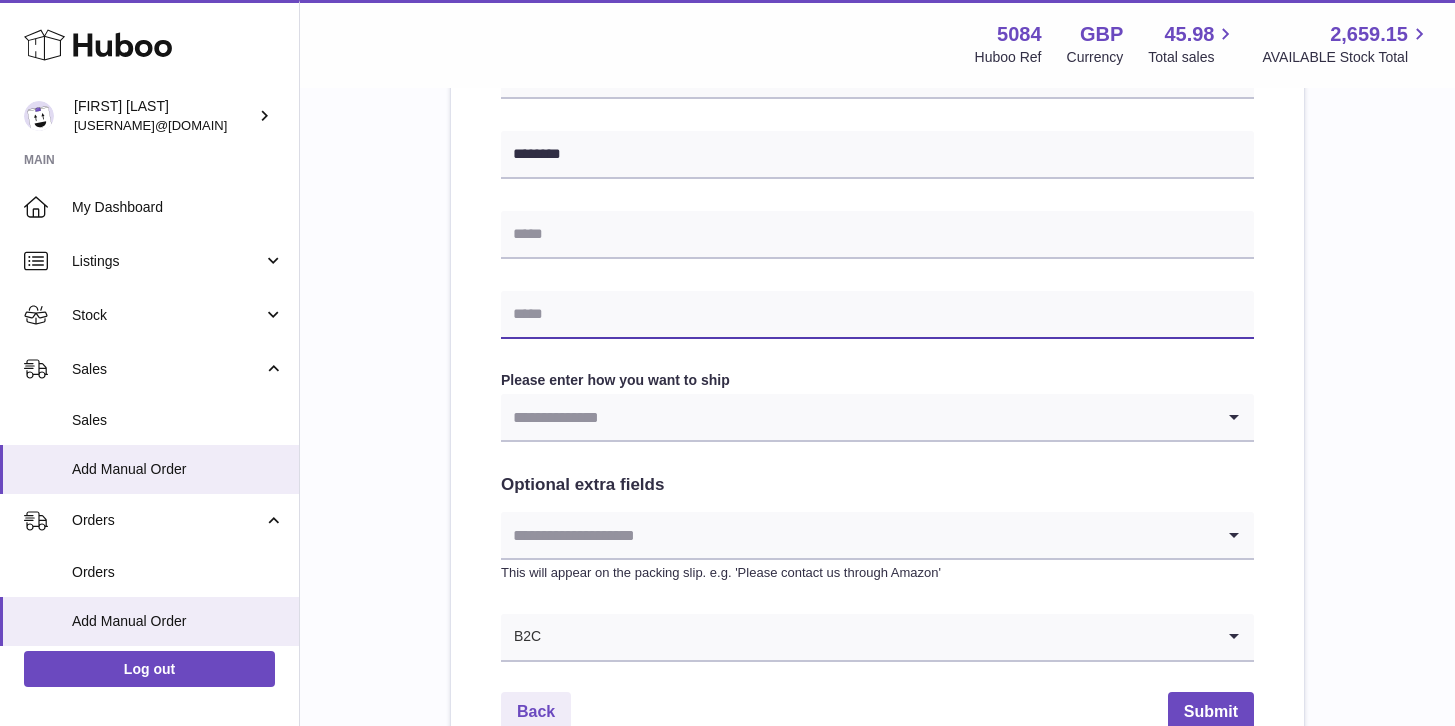click at bounding box center (877, 315) 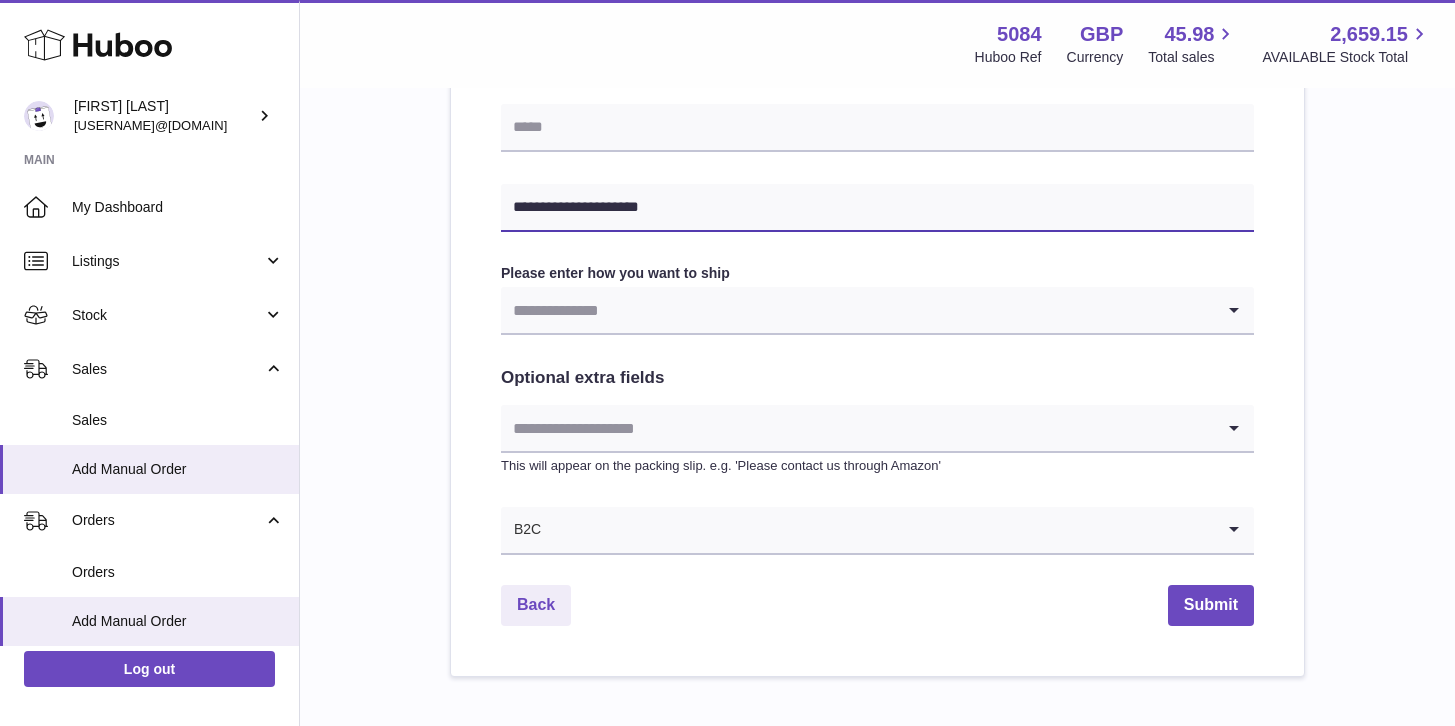 scroll, scrollTop: 1033, scrollLeft: 0, axis: vertical 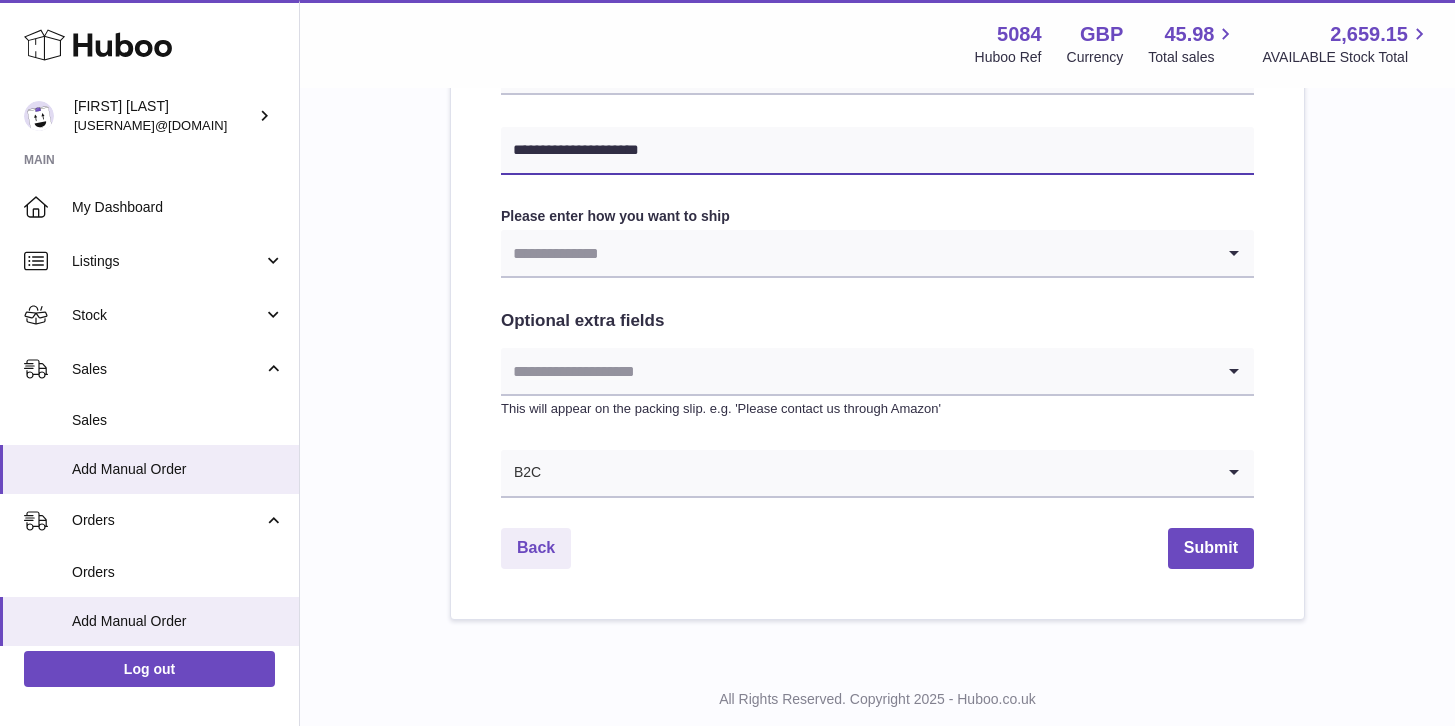 type on "**********" 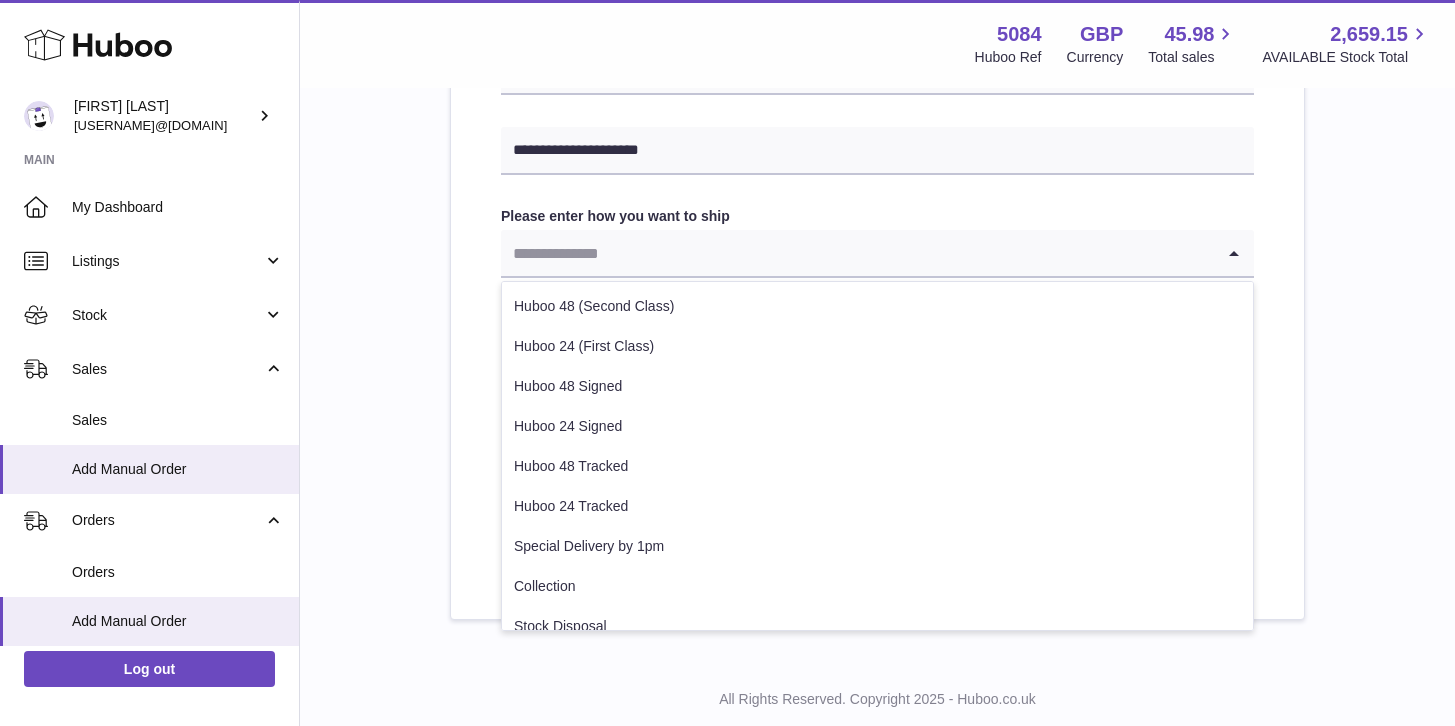 click at bounding box center (857, 253) 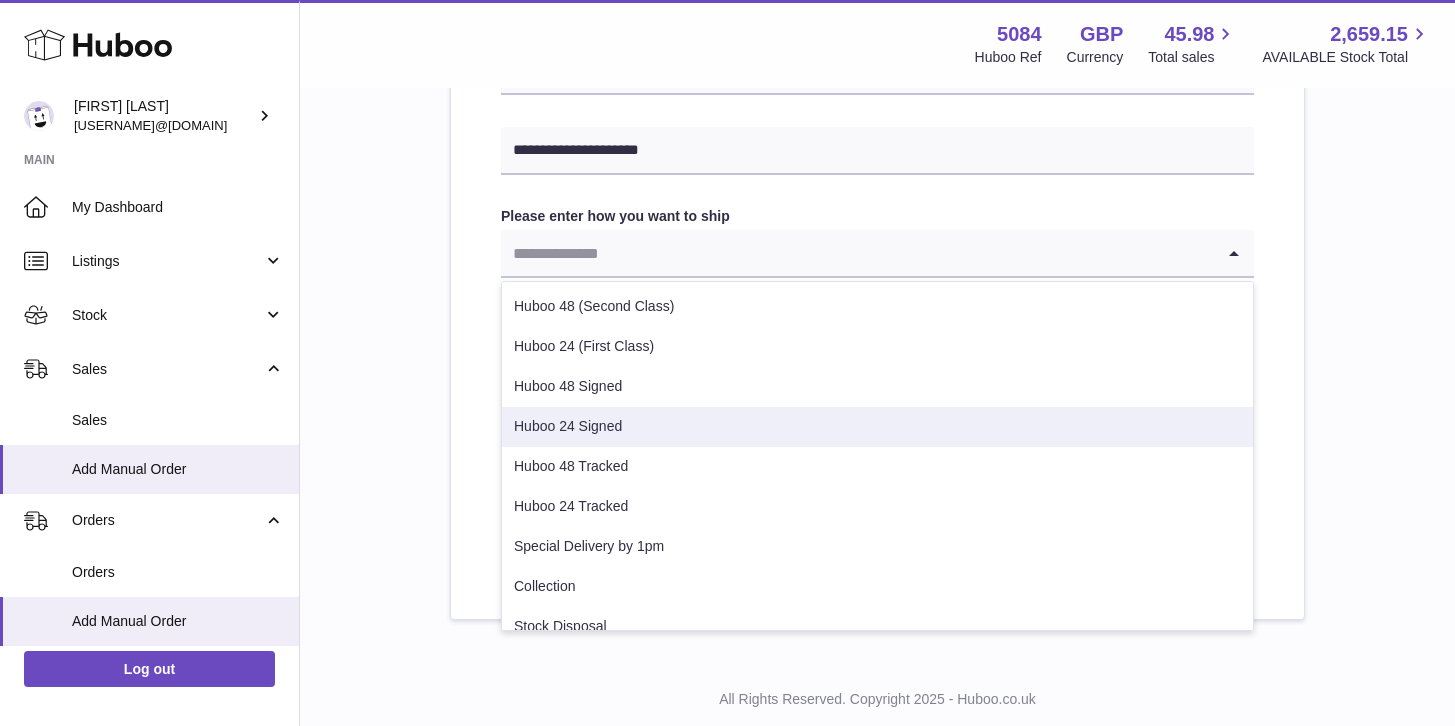 scroll, scrollTop: 302, scrollLeft: 0, axis: vertical 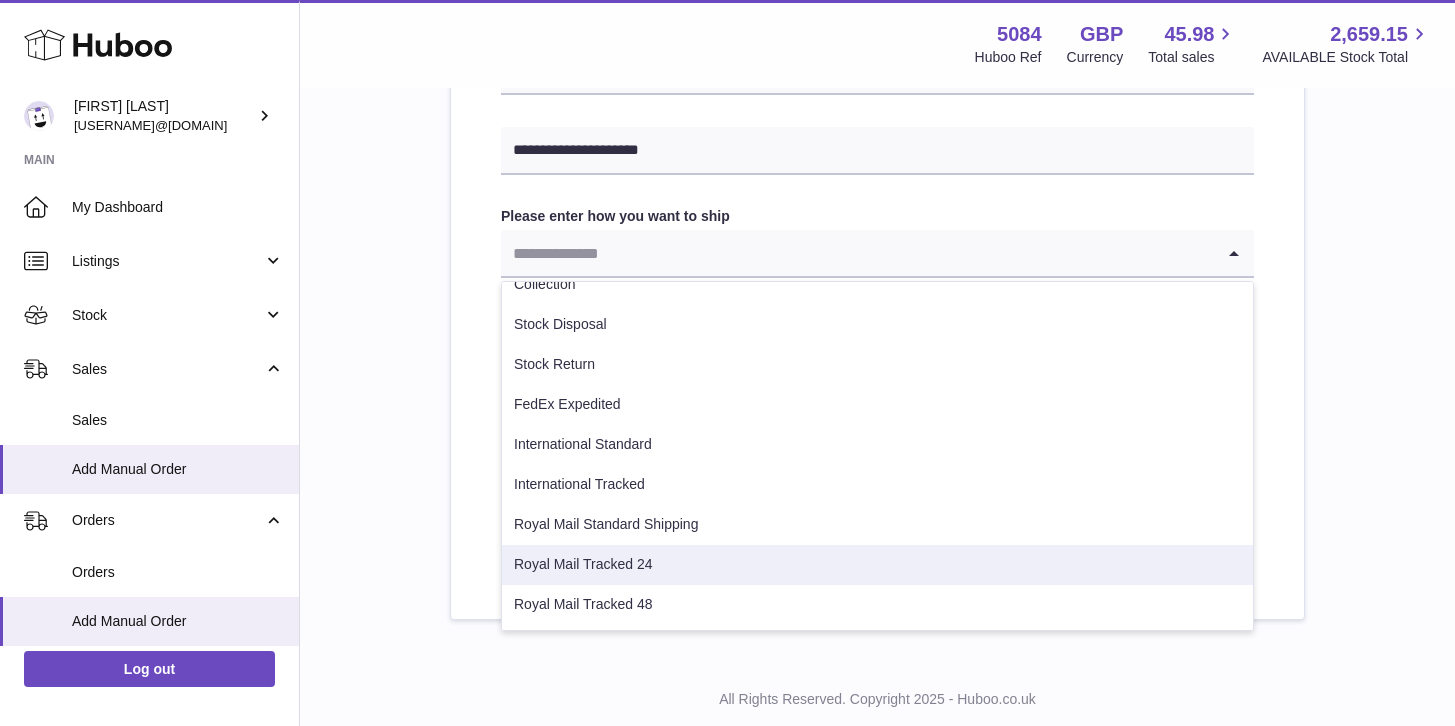 click on "Royal Mail Tracked 24" at bounding box center (877, 565) 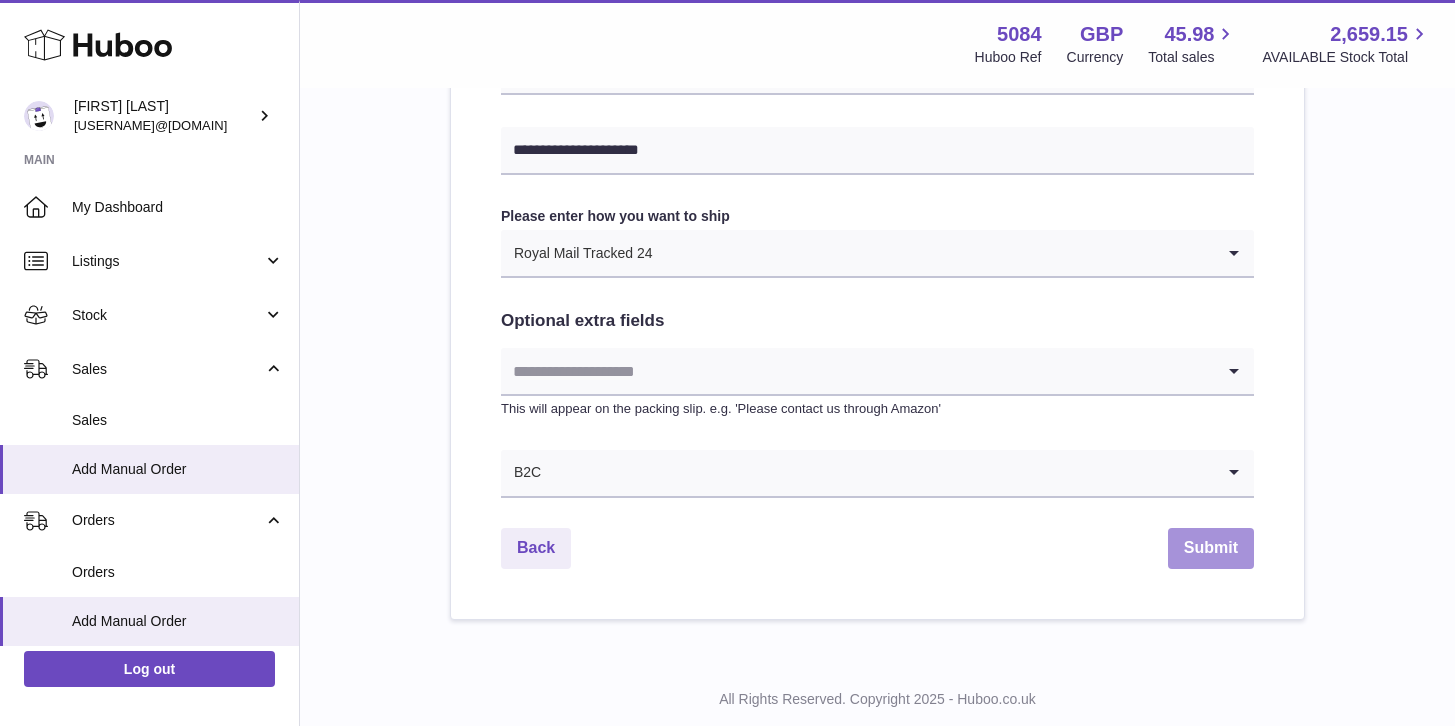 click on "Submit" at bounding box center [1211, 548] 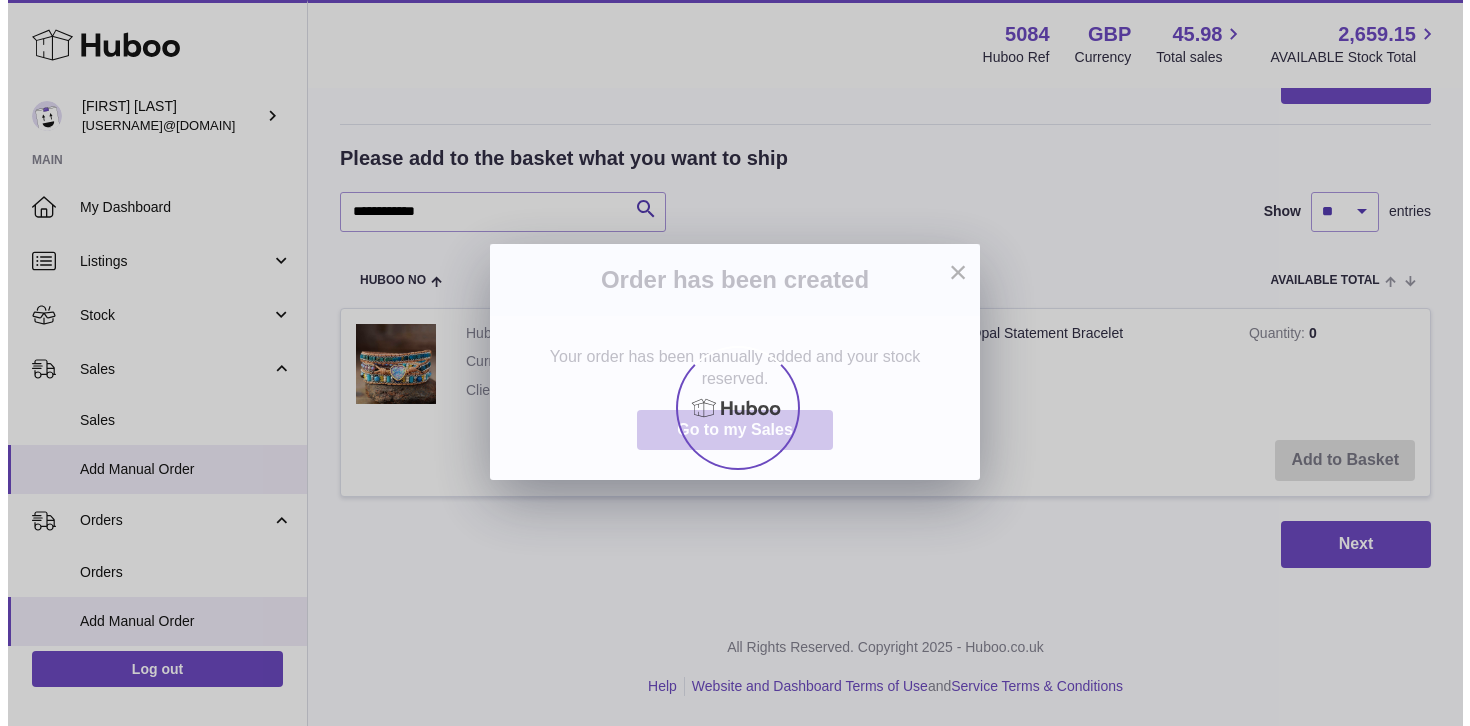 scroll, scrollTop: 0, scrollLeft: 0, axis: both 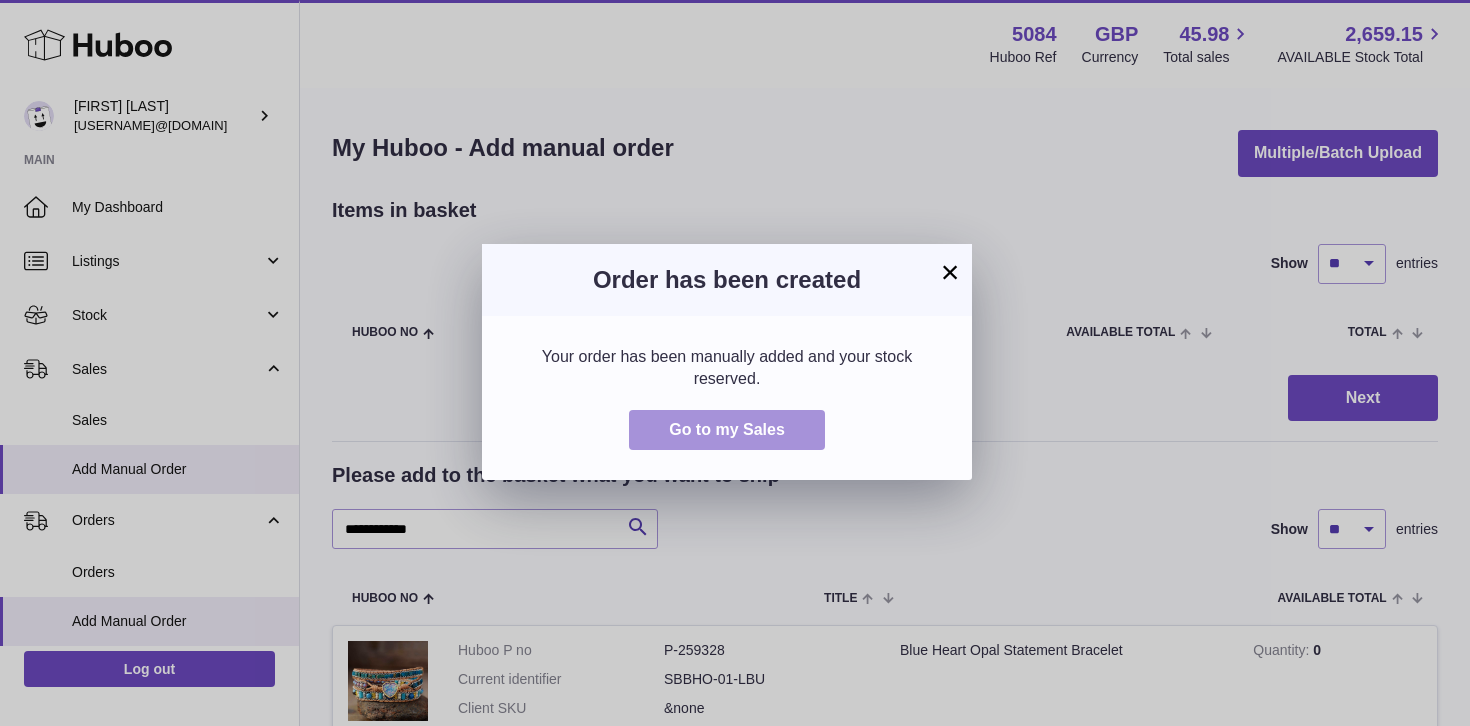 click on "Go to my Sales" at bounding box center (727, 429) 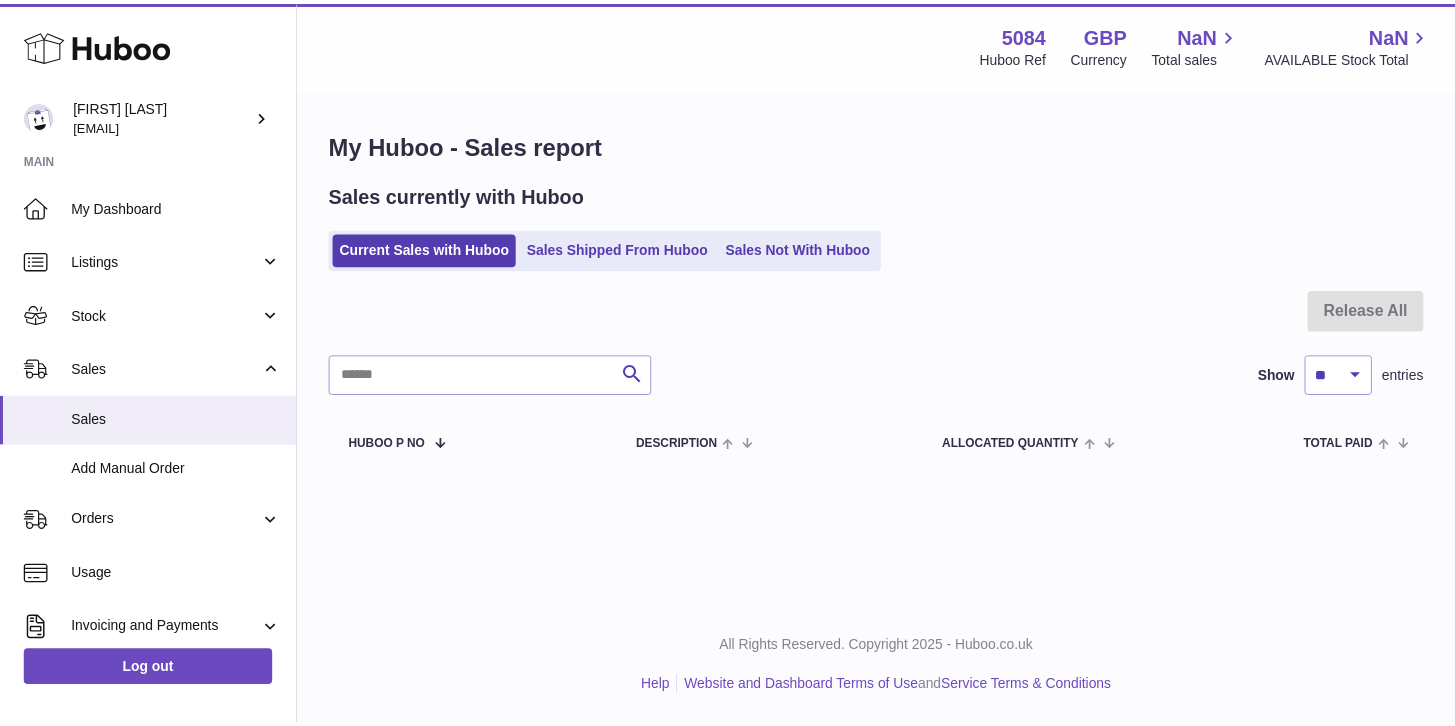scroll, scrollTop: 0, scrollLeft: 0, axis: both 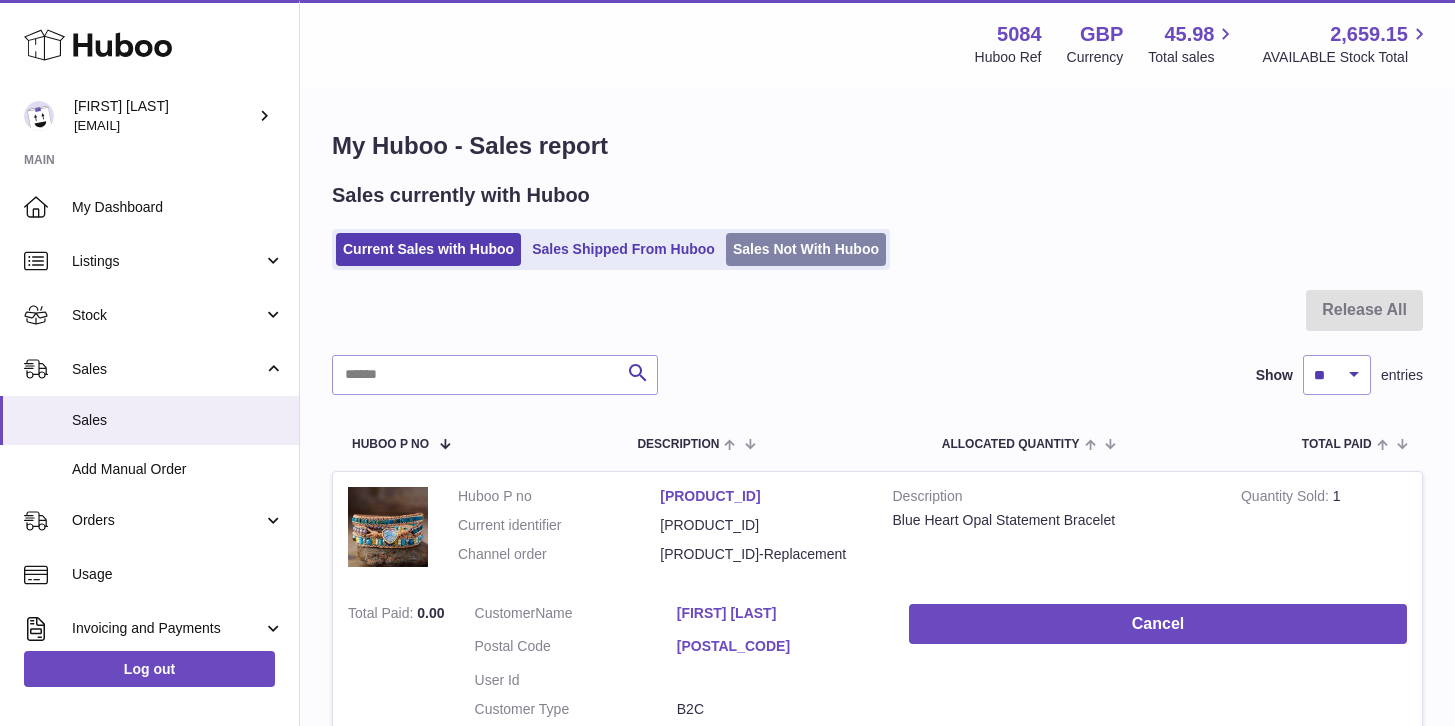 click on "Sales Not With Huboo" at bounding box center [806, 249] 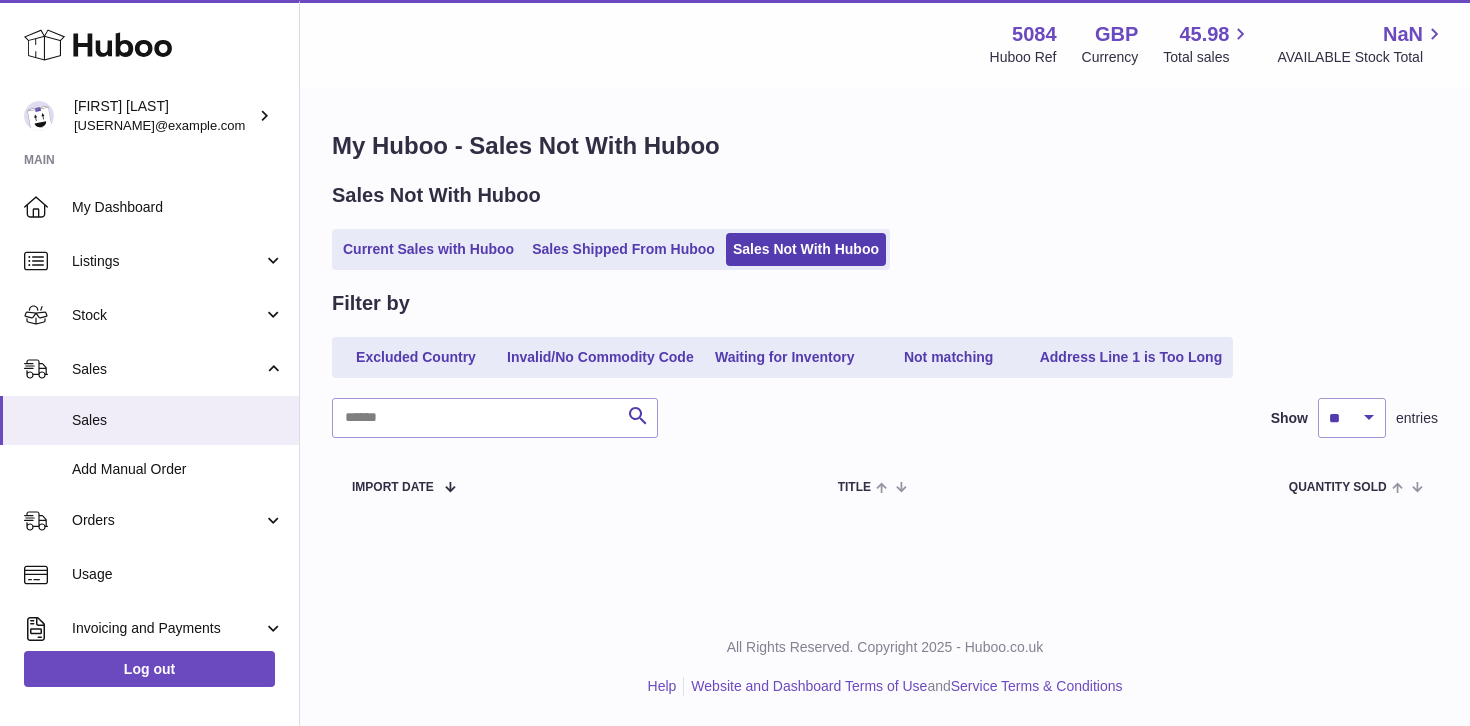 scroll, scrollTop: 0, scrollLeft: 0, axis: both 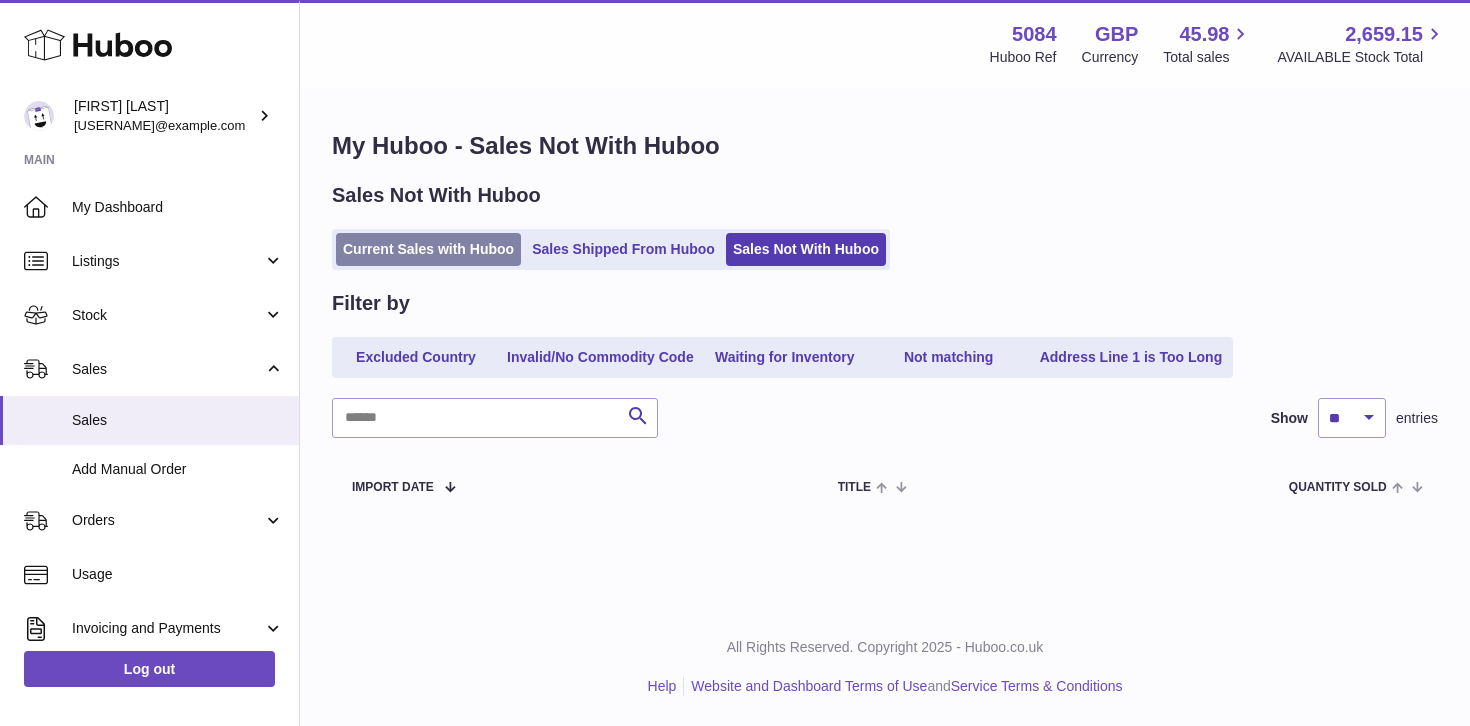 click on "Current Sales with Huboo" at bounding box center [428, 249] 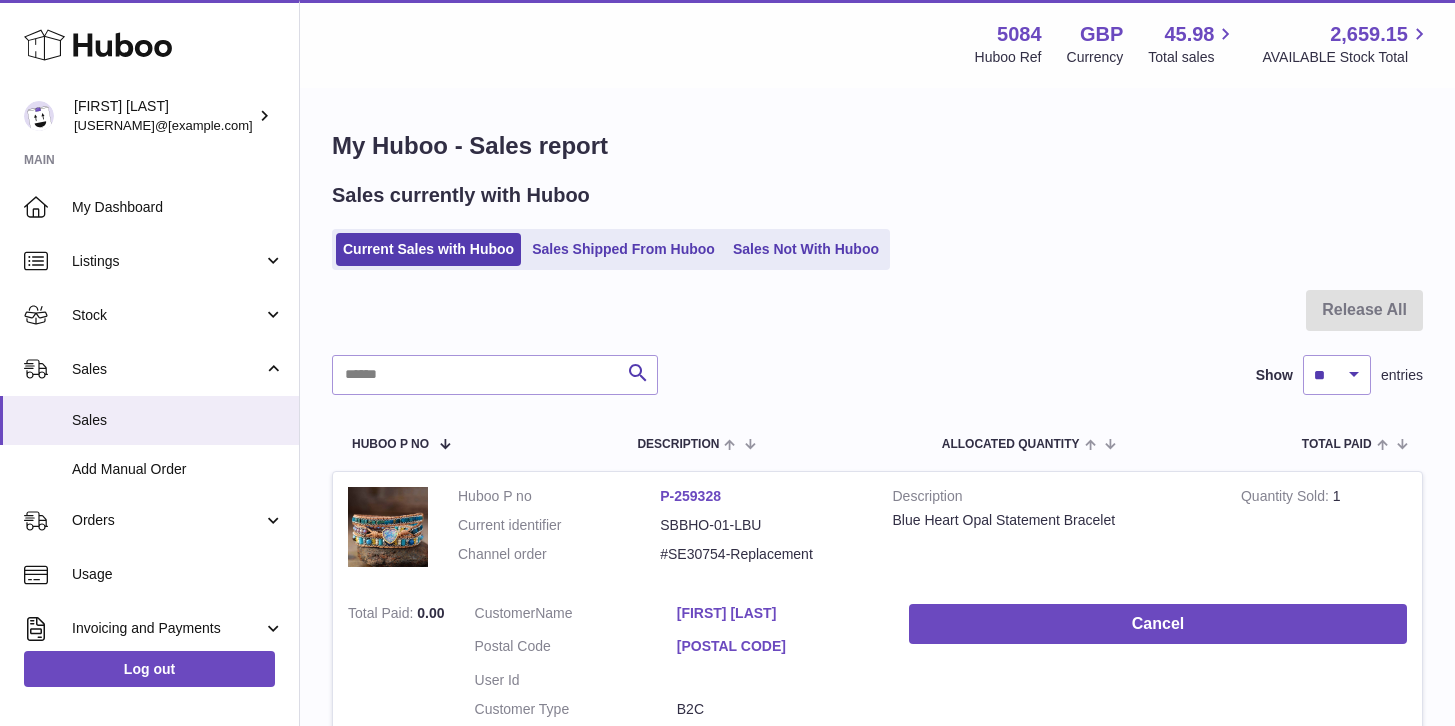 scroll, scrollTop: 0, scrollLeft: 0, axis: both 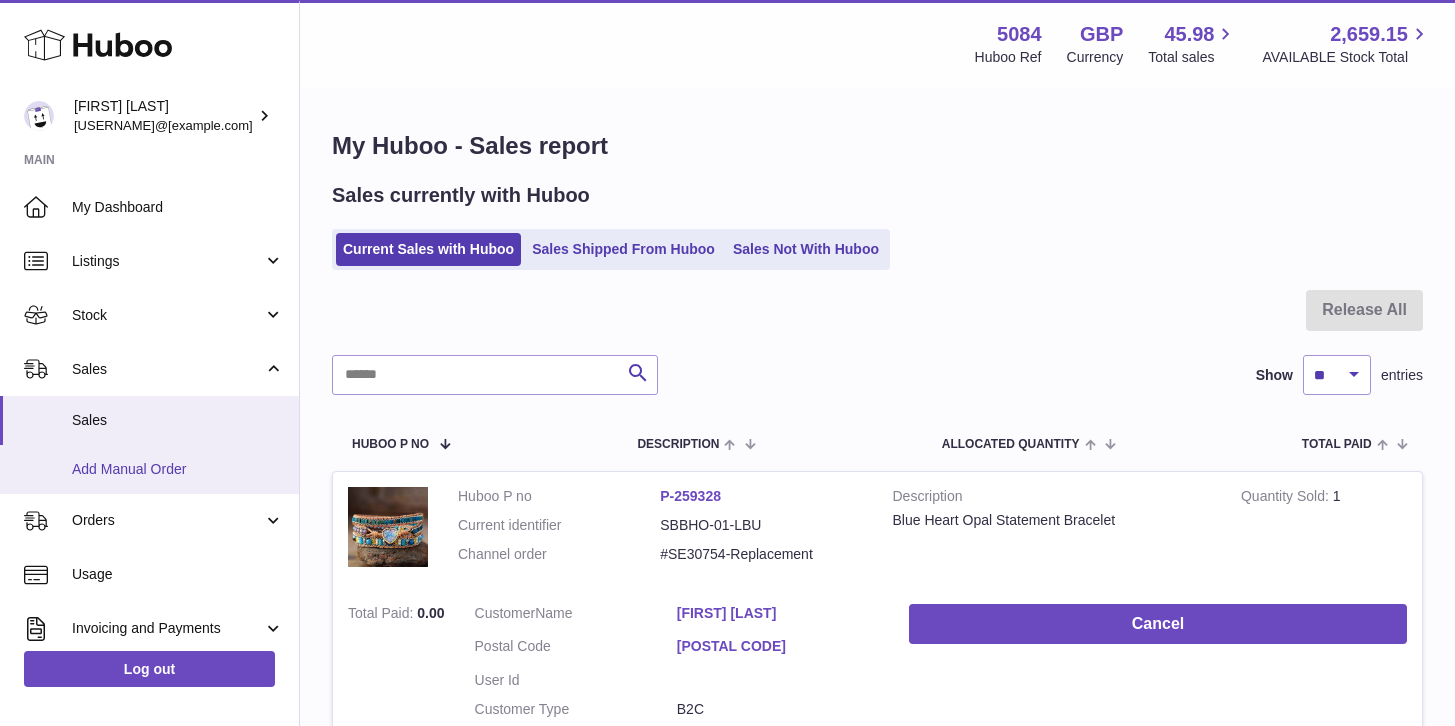 click on "Add Manual Order" at bounding box center [178, 469] 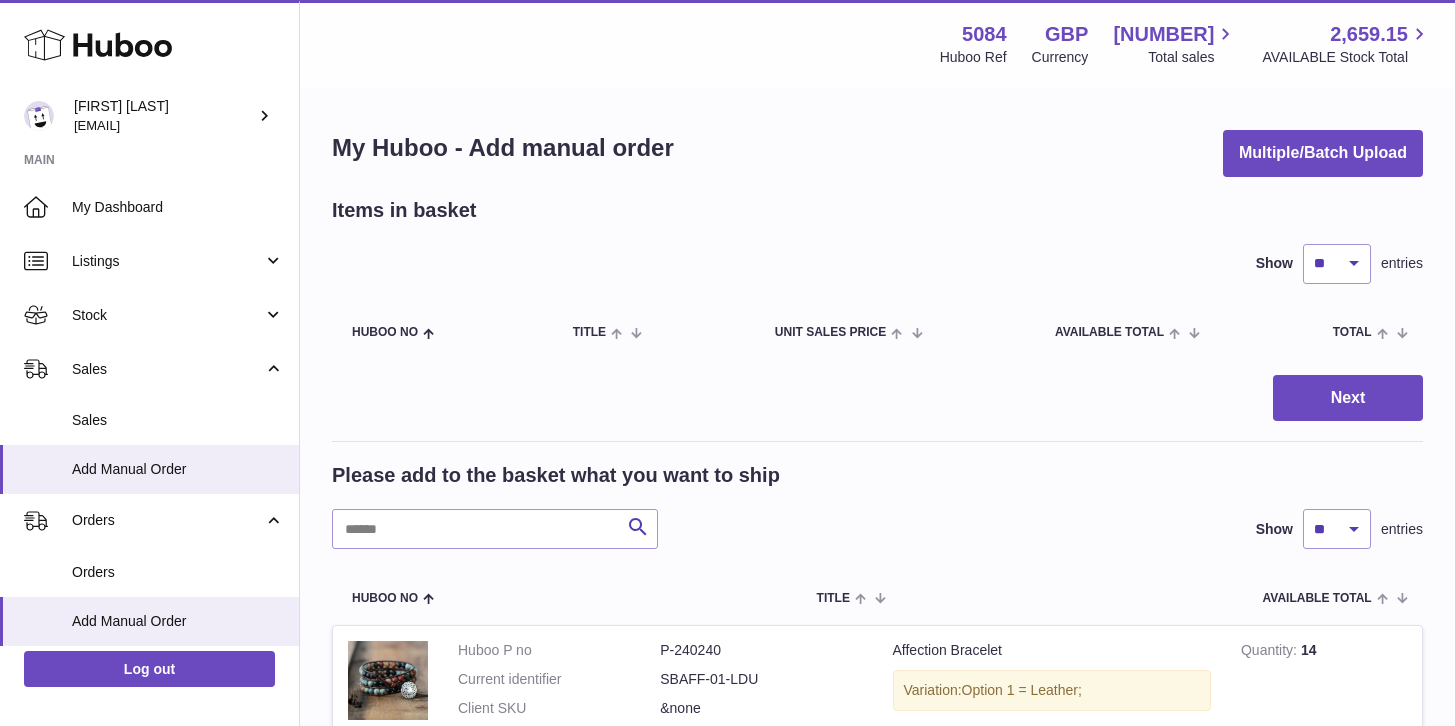 scroll, scrollTop: 0, scrollLeft: 0, axis: both 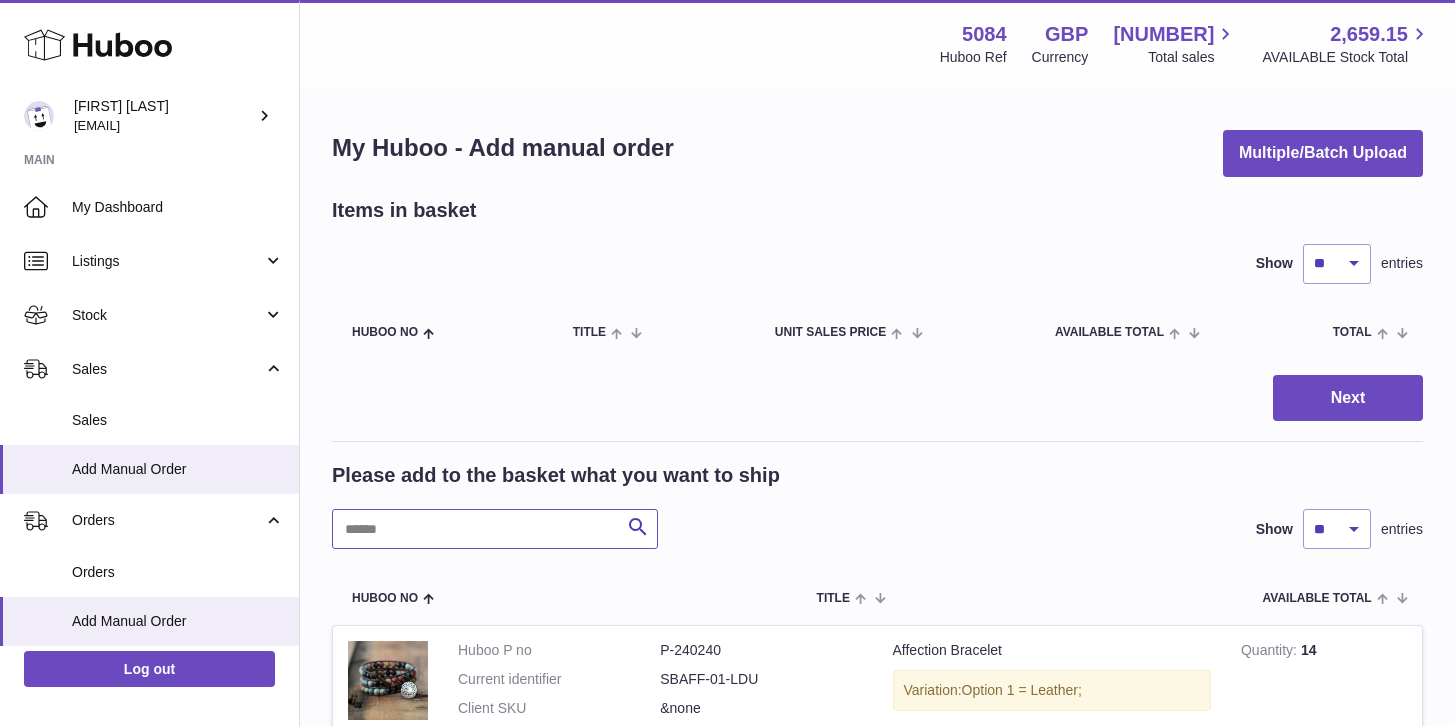 click at bounding box center [495, 529] 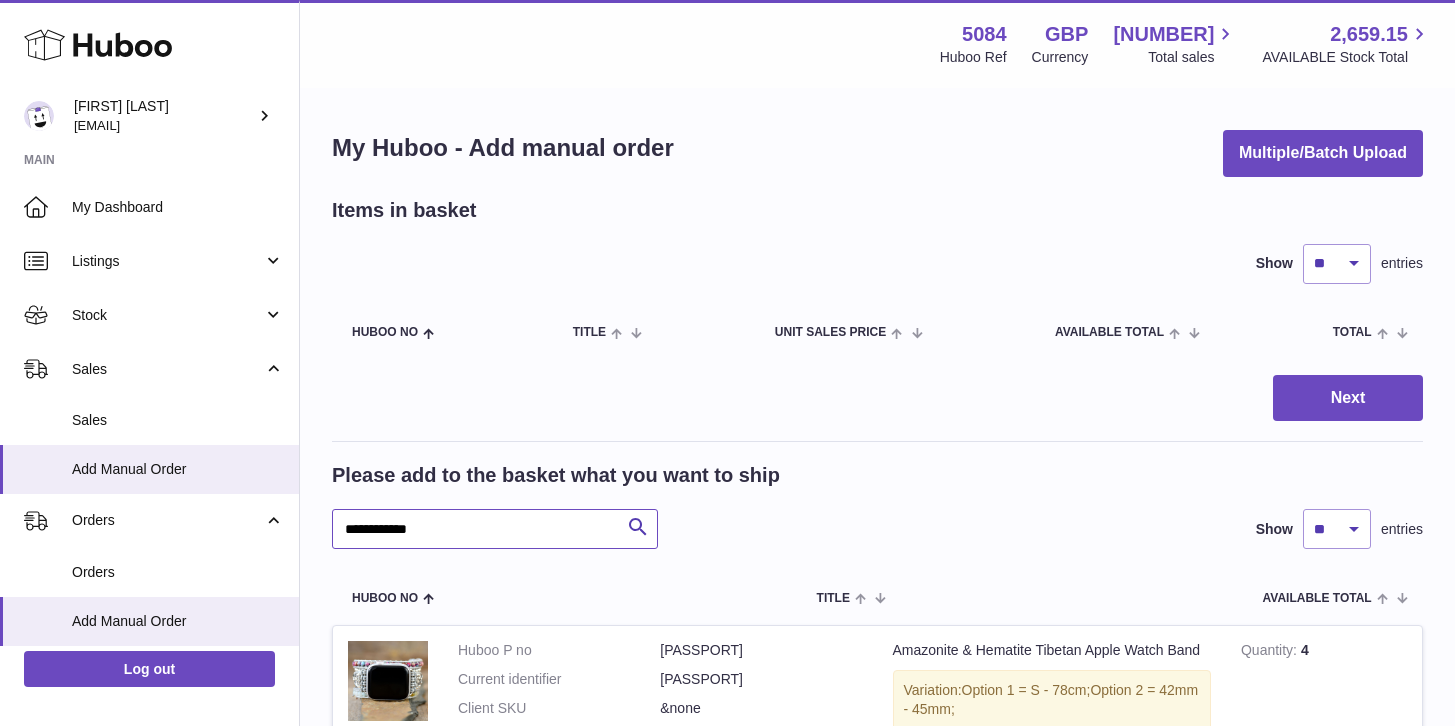 drag, startPoint x: 404, startPoint y: 527, endPoint x: 511, endPoint y: 530, distance: 107.042046 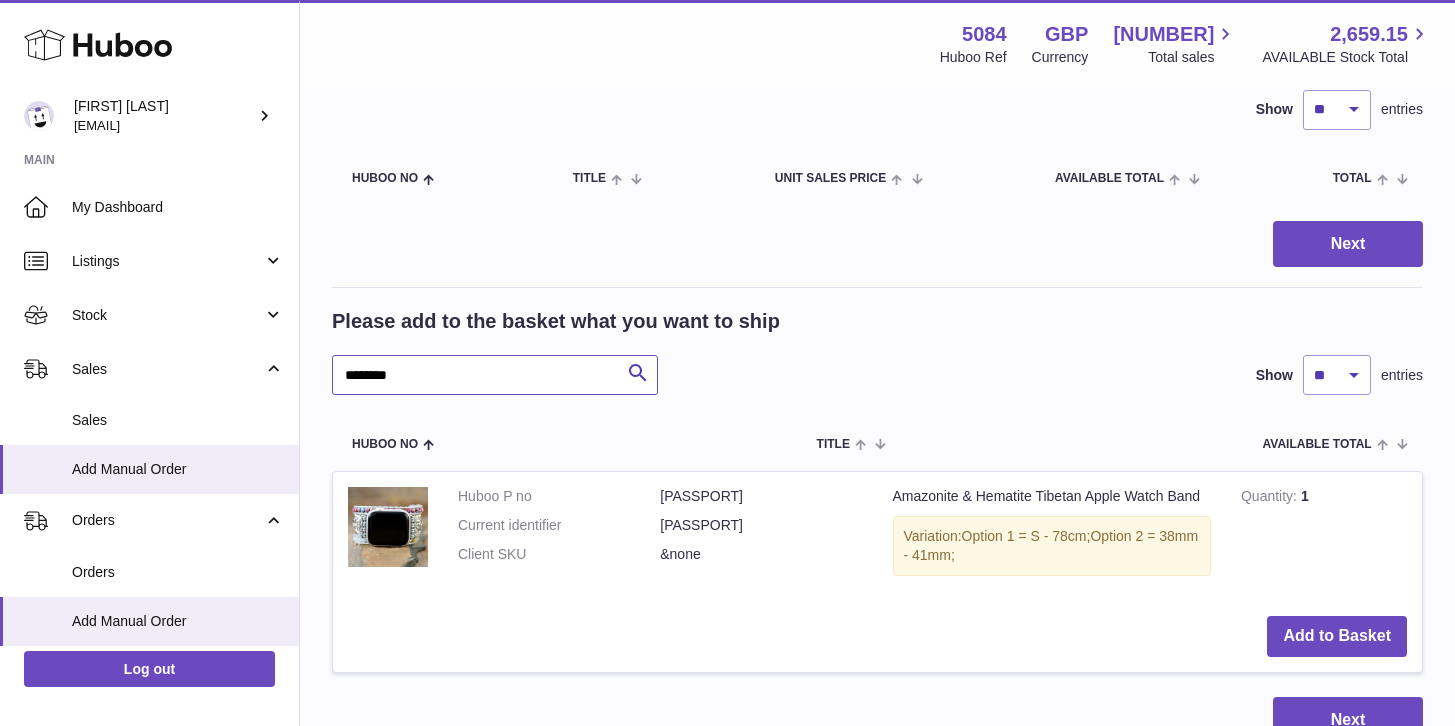 scroll, scrollTop: 174, scrollLeft: 0, axis: vertical 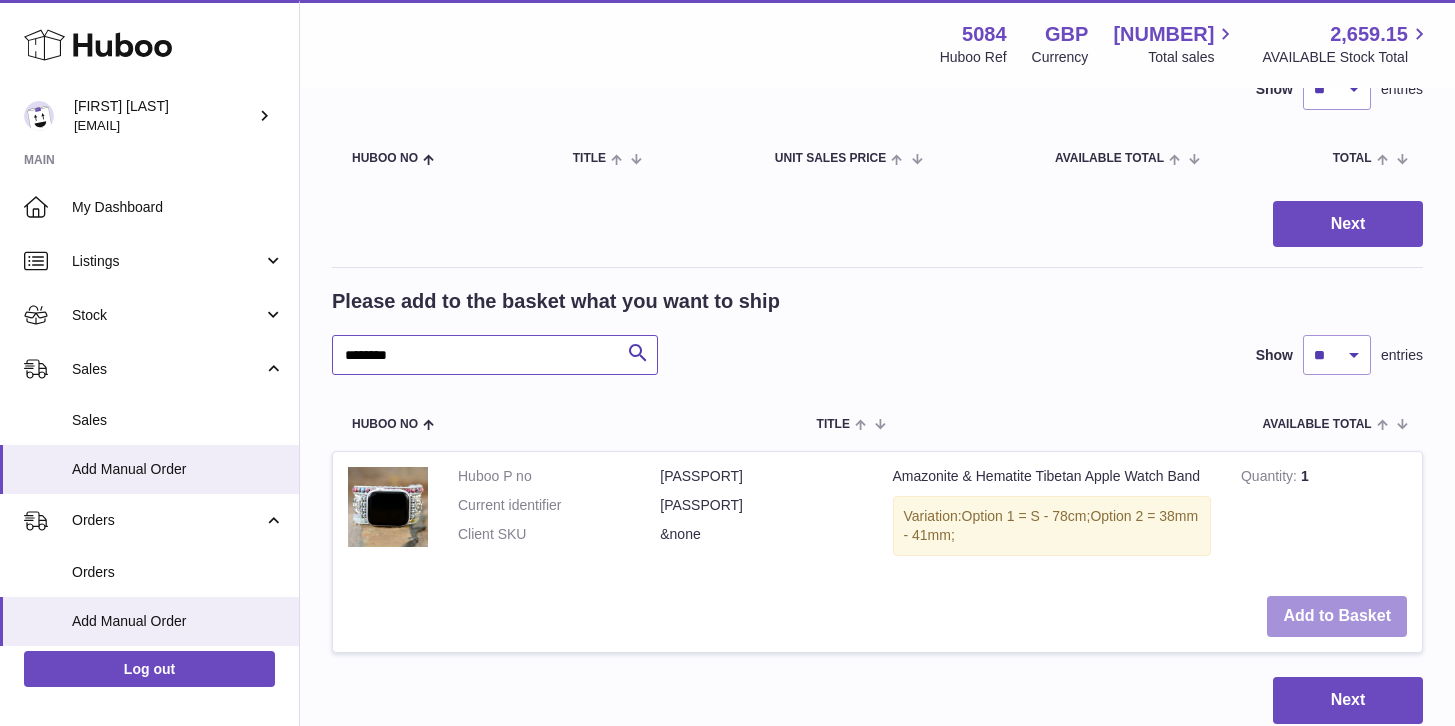 type on "********" 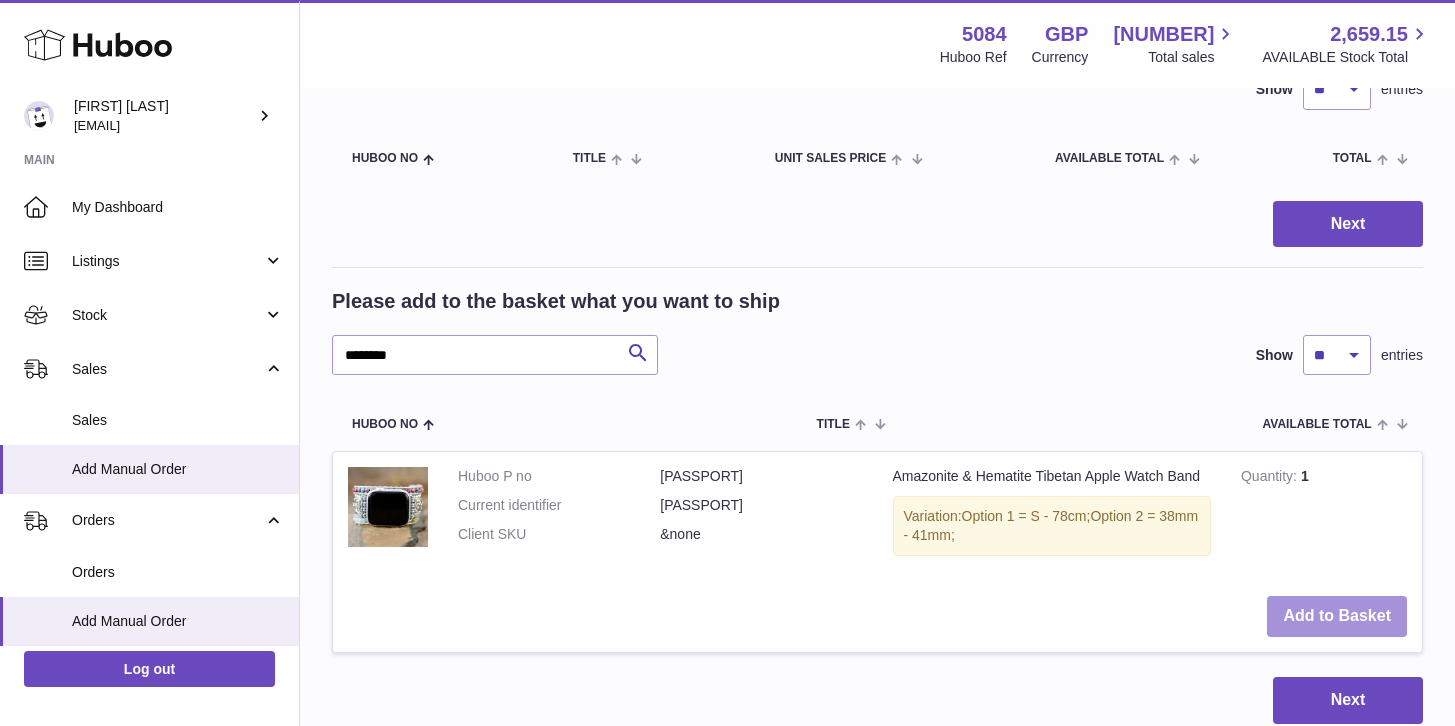 click on "Add to Basket" at bounding box center [1337, 616] 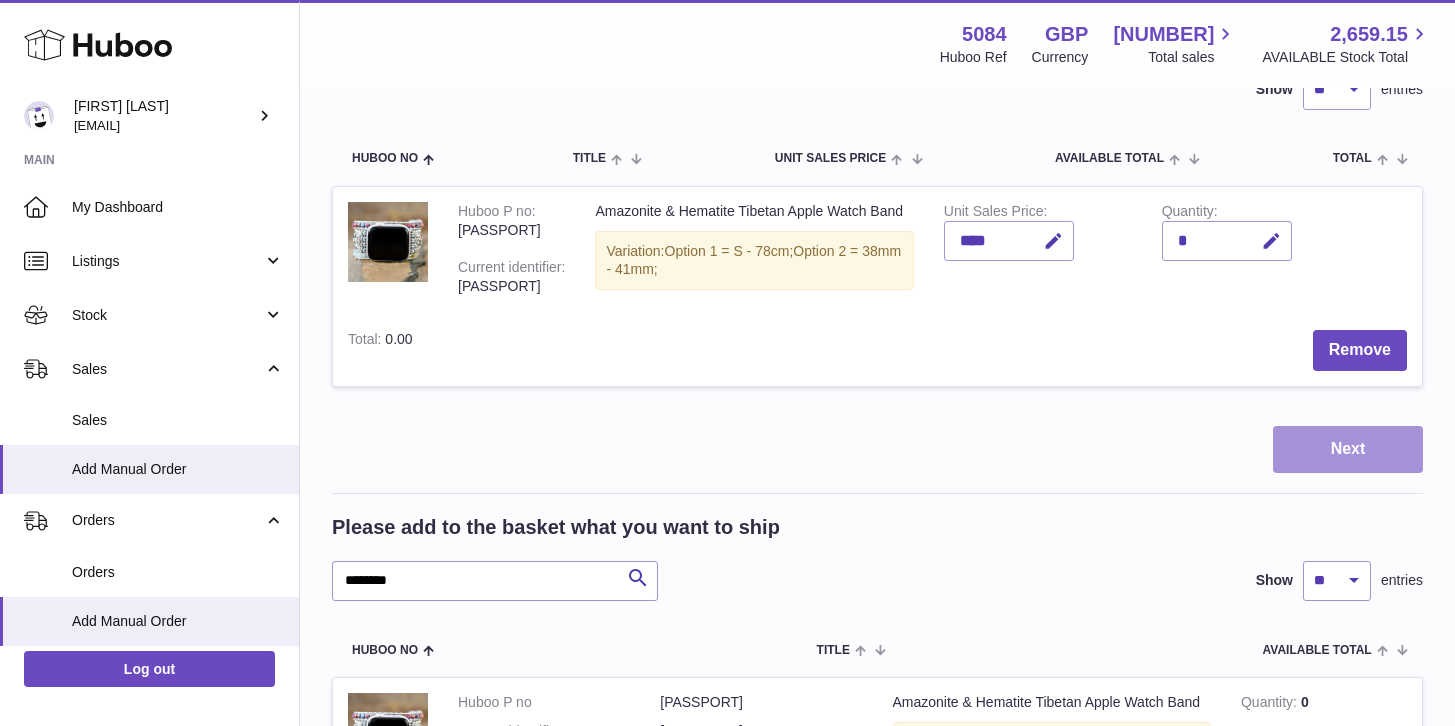 click on "Next" at bounding box center [1348, 449] 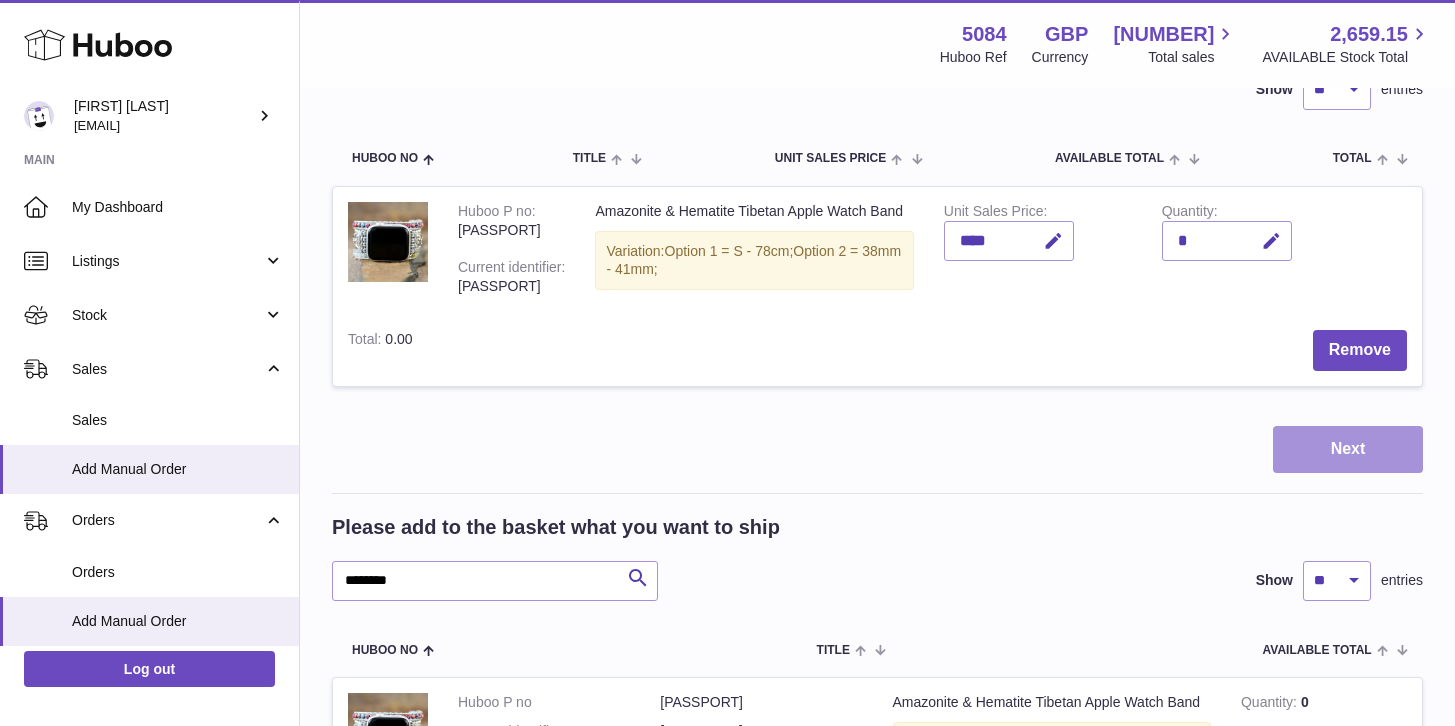 scroll, scrollTop: 0, scrollLeft: 0, axis: both 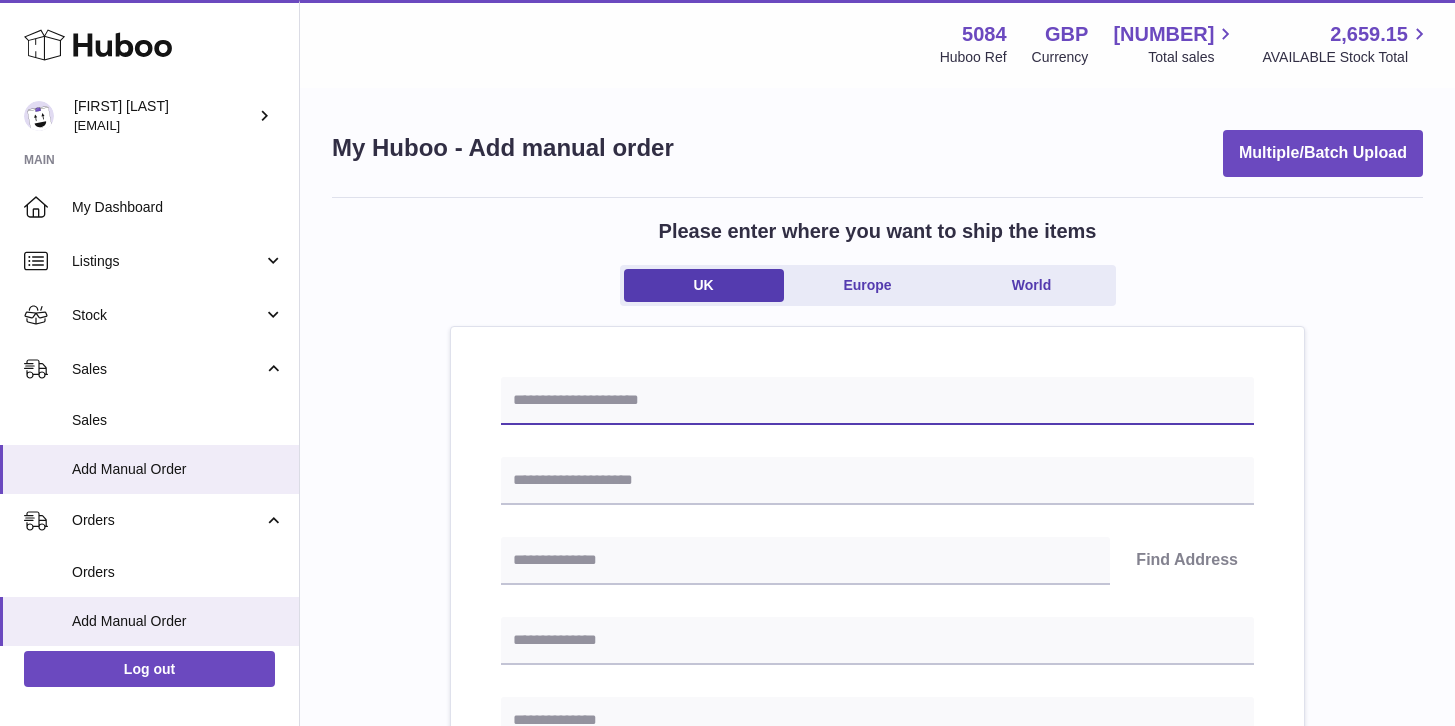 click at bounding box center (877, 401) 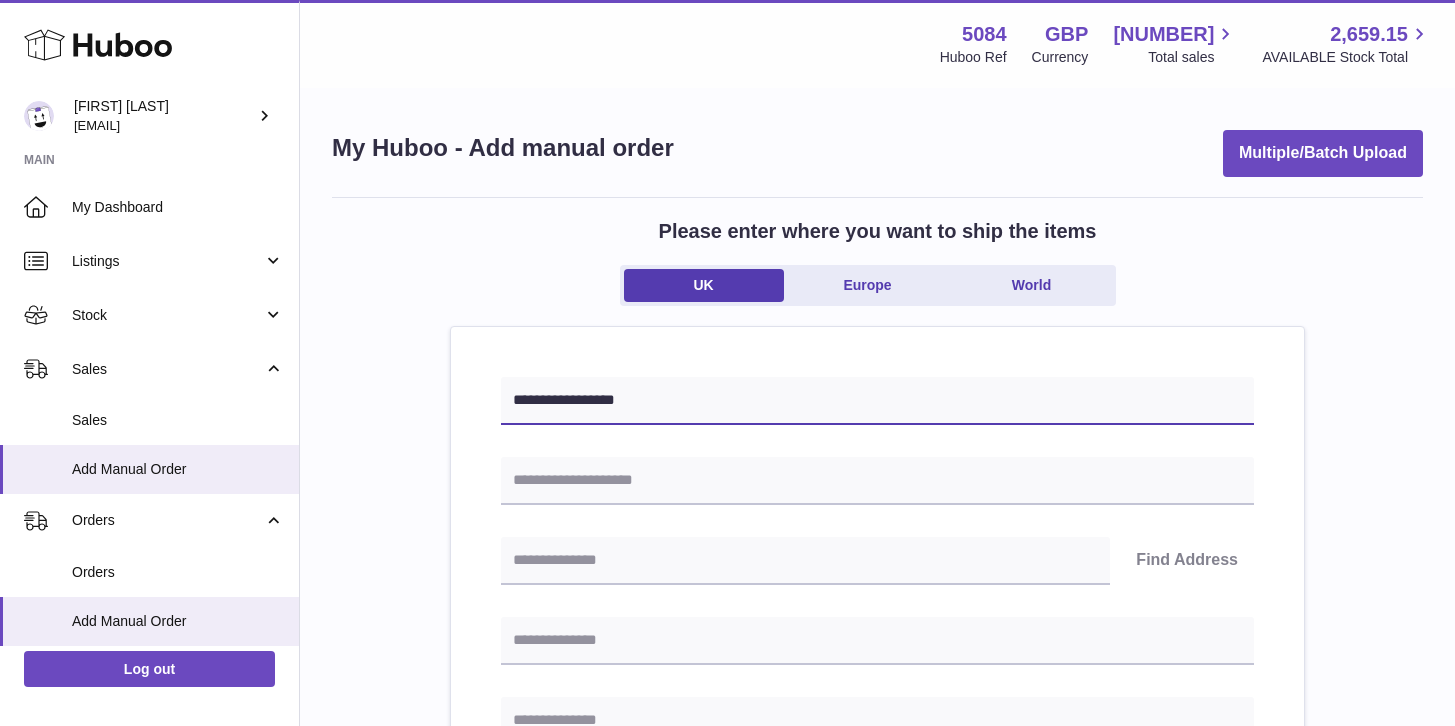 type on "**********" 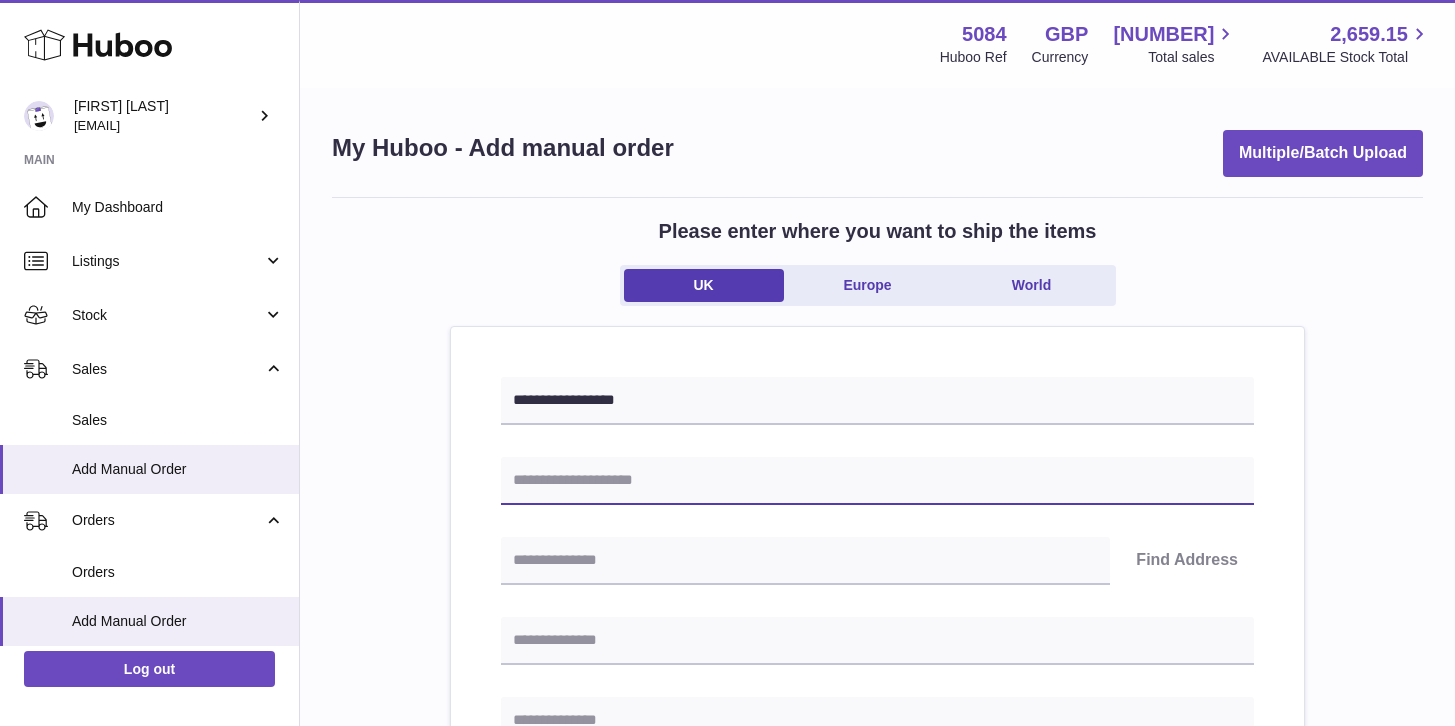 click at bounding box center (877, 481) 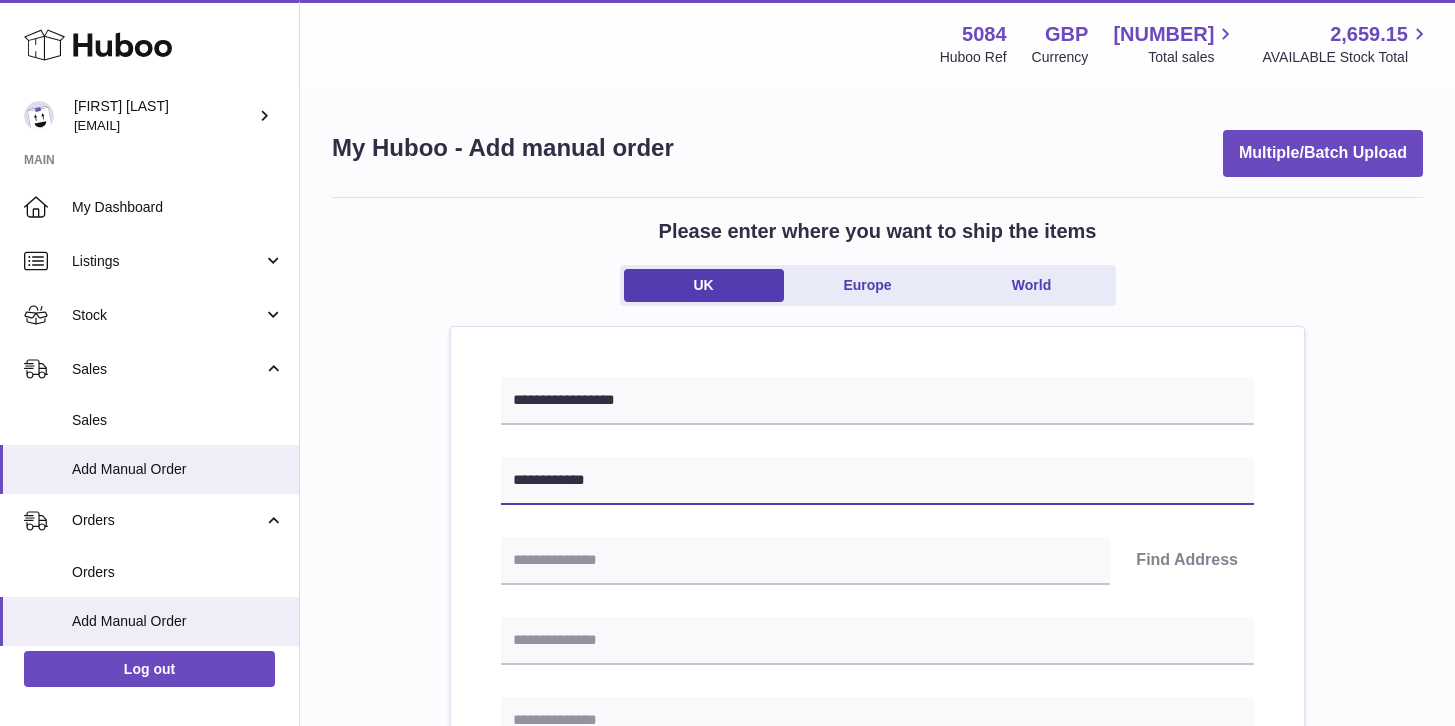 click on "**********" at bounding box center [877, 481] 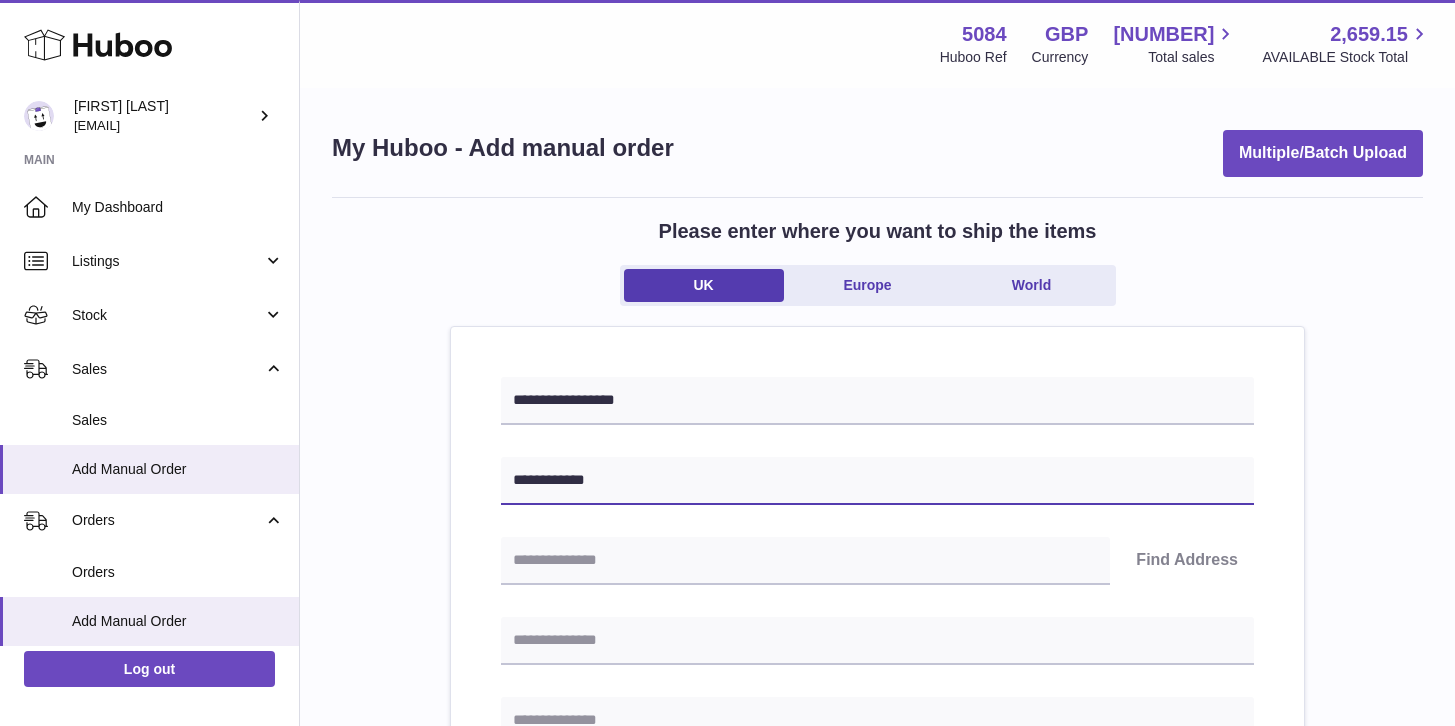 type on "**********" 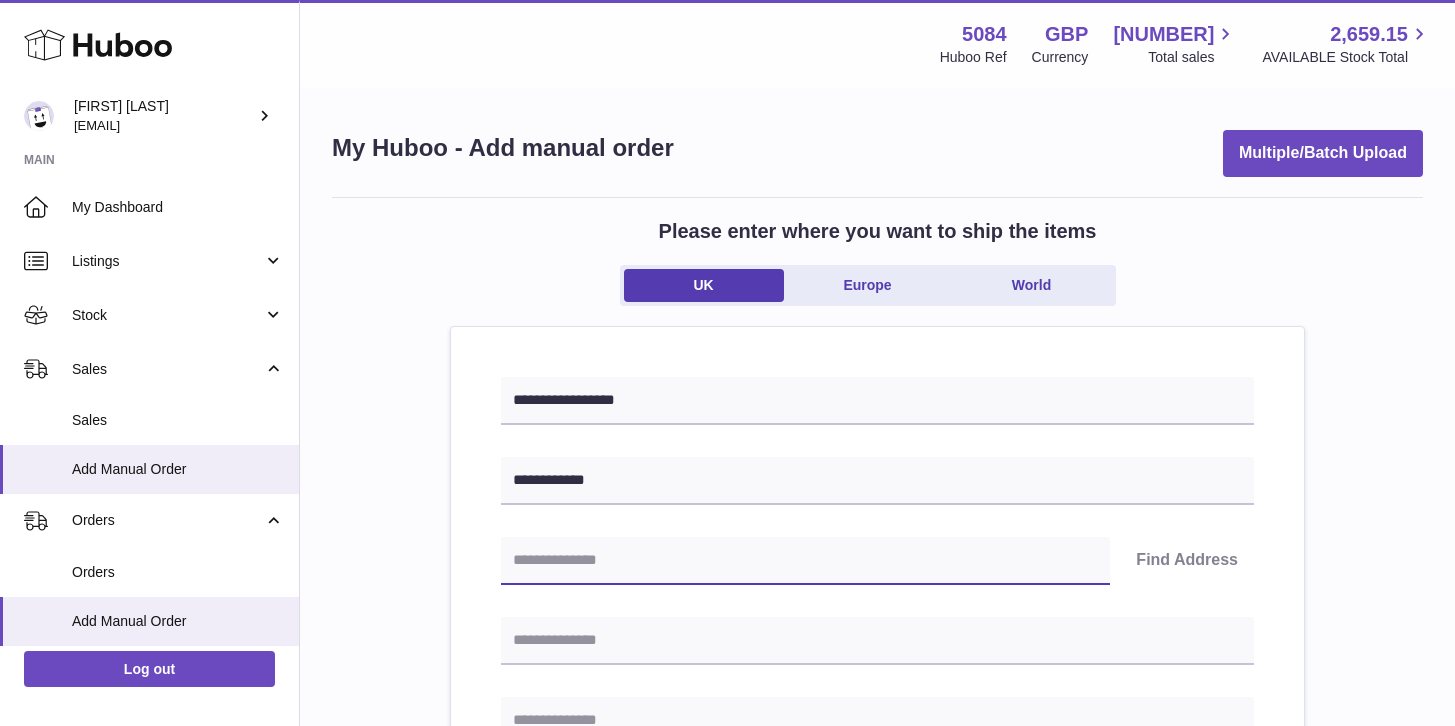 click at bounding box center (805, 561) 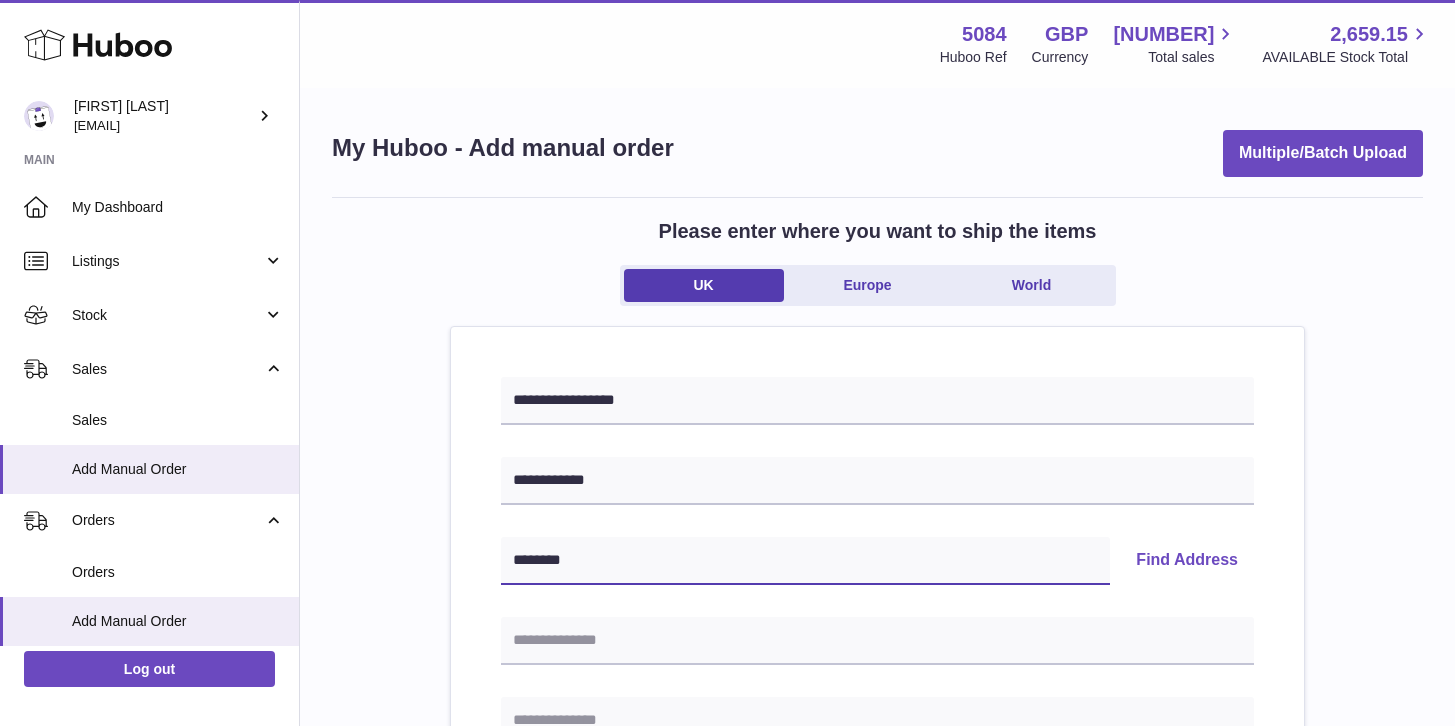 type on "********" 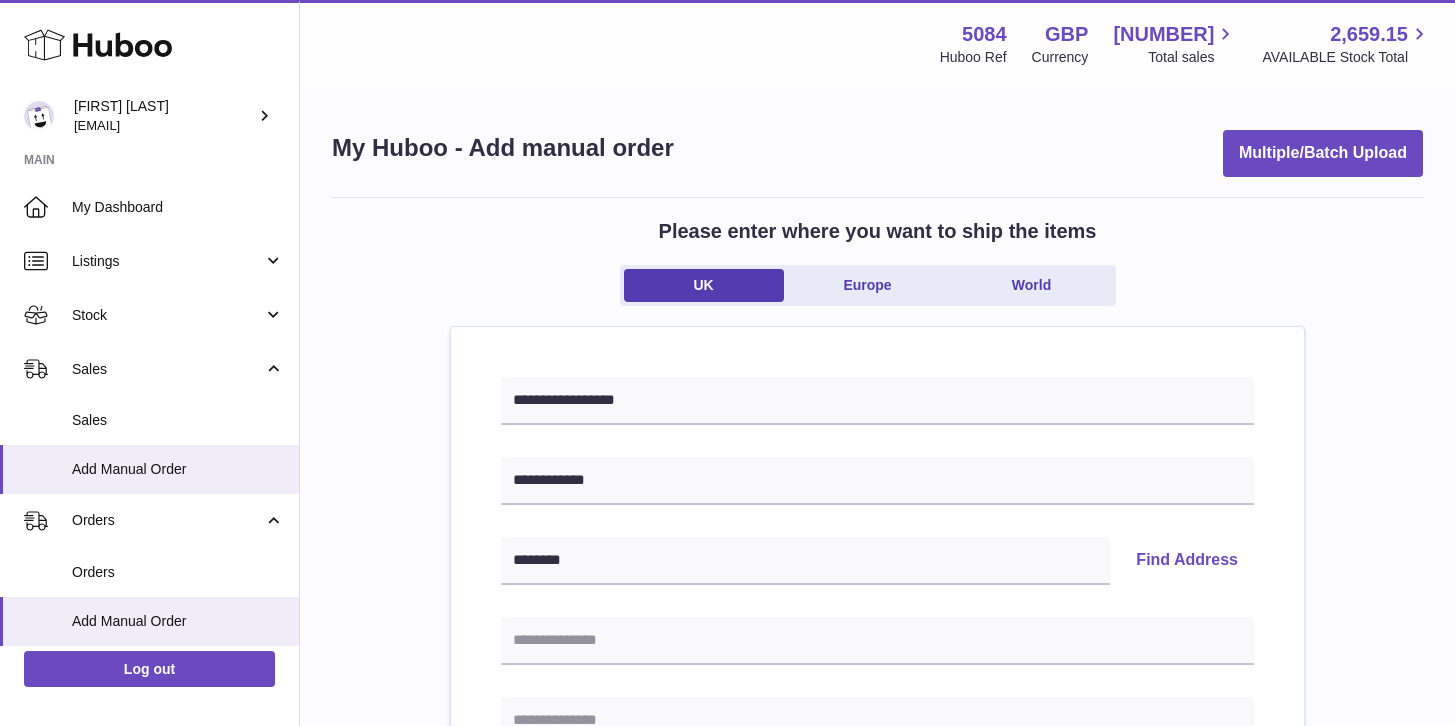 click on "Find Address" at bounding box center (1187, 561) 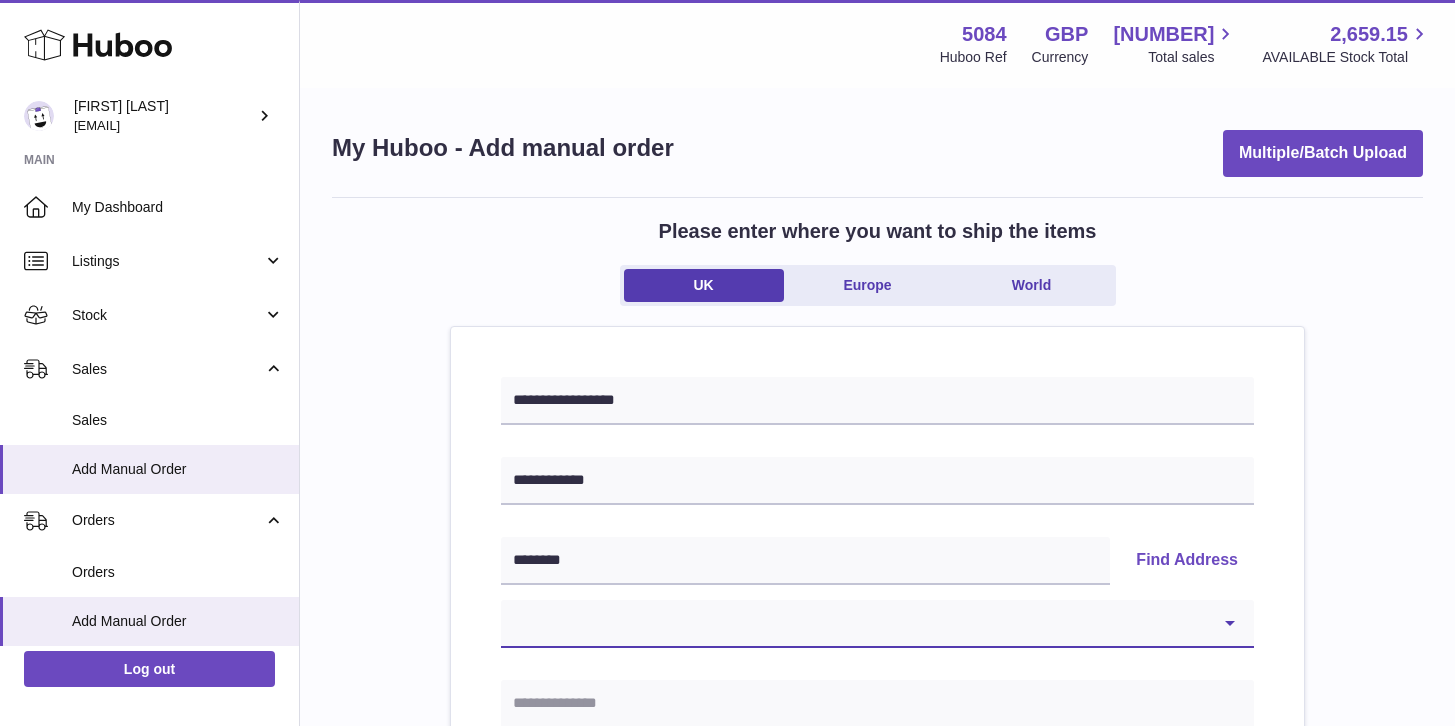 click on "**********" at bounding box center [877, 624] 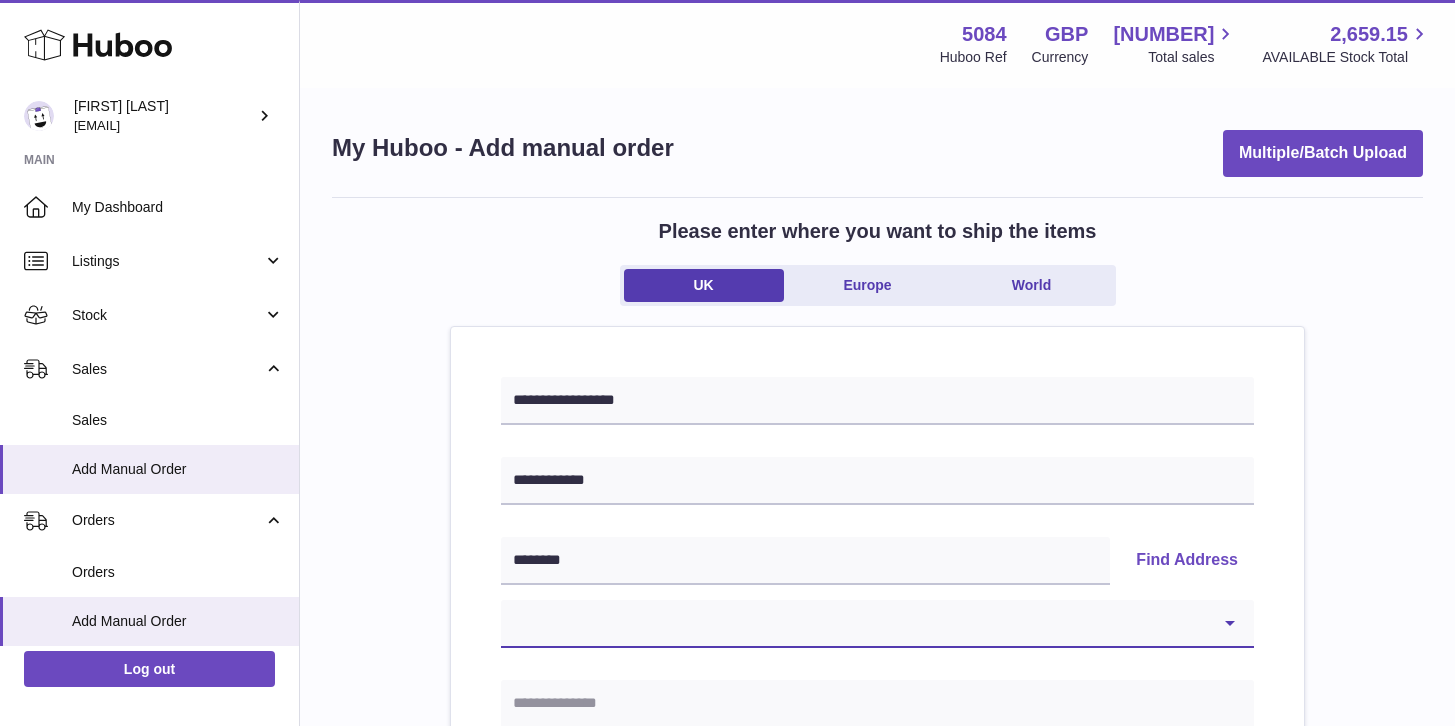 select on "**" 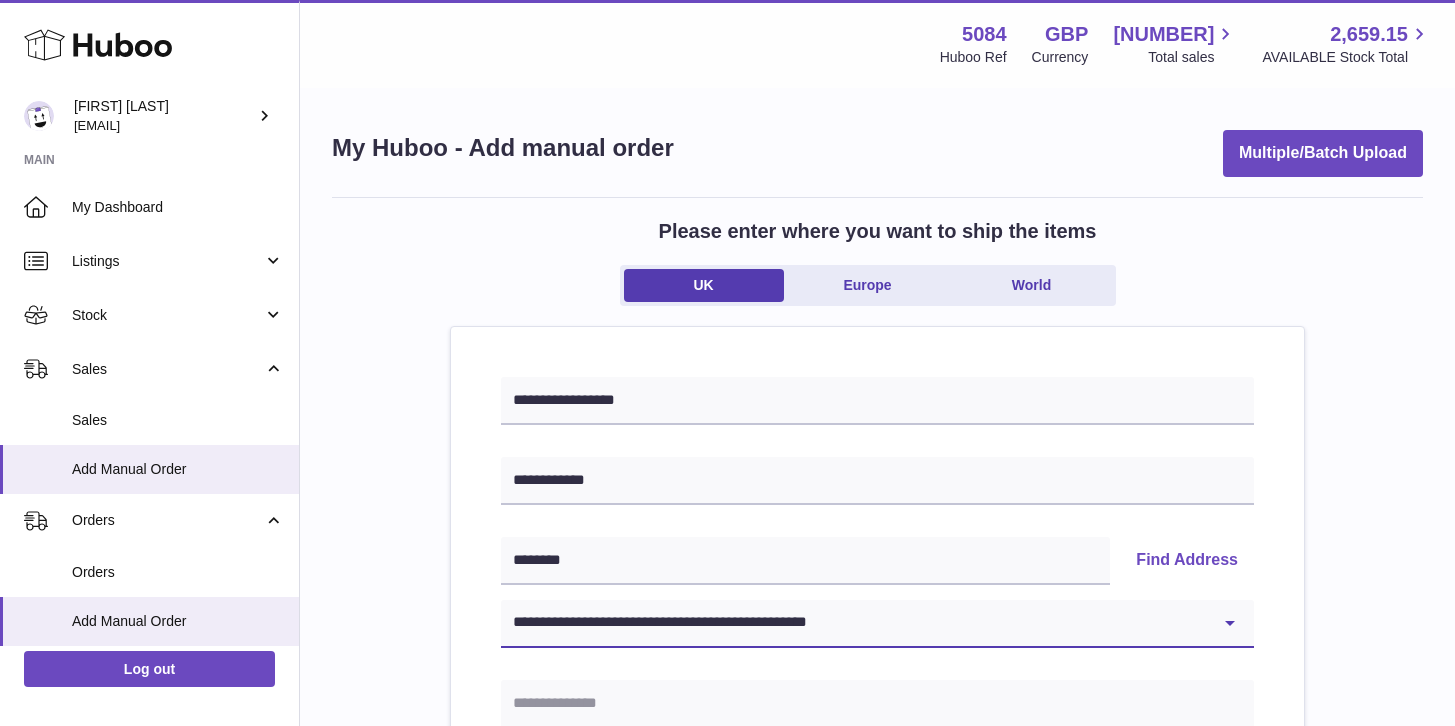 type on "**********" 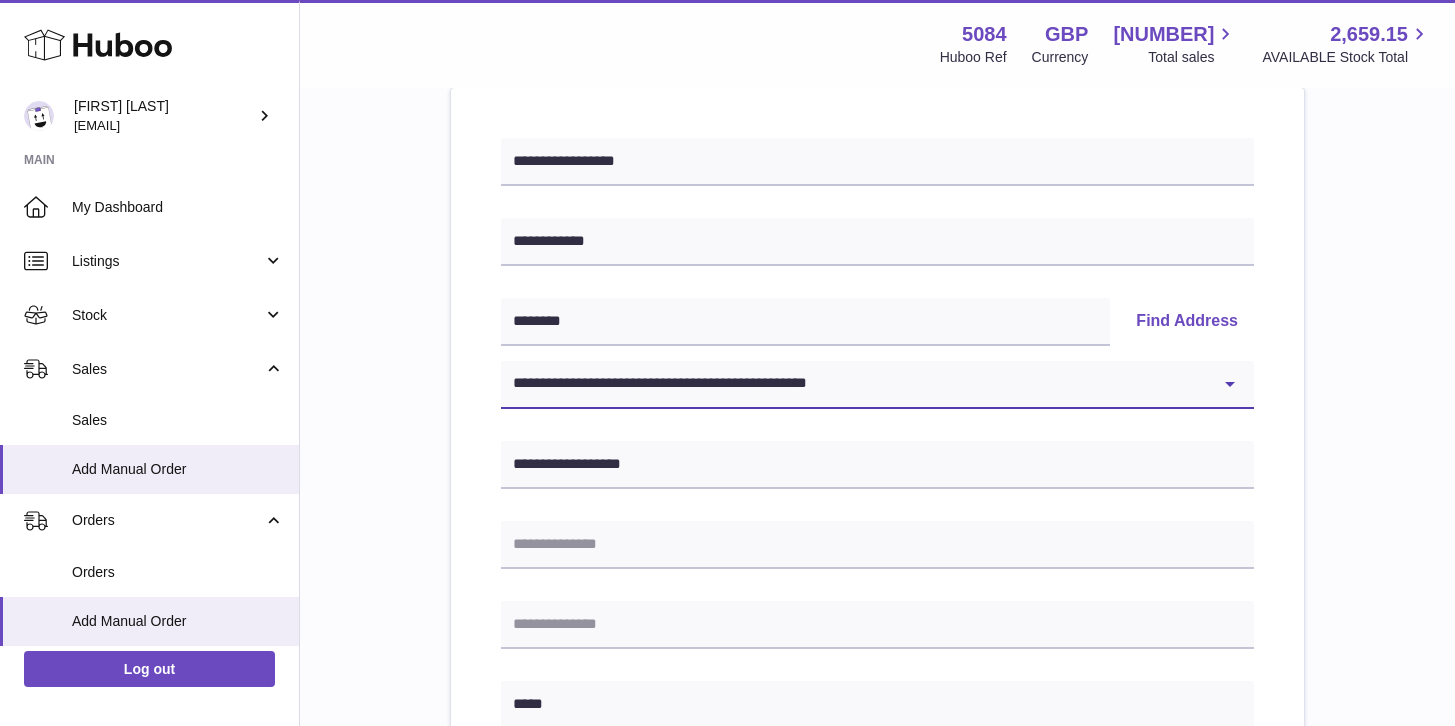 scroll, scrollTop: 381, scrollLeft: 0, axis: vertical 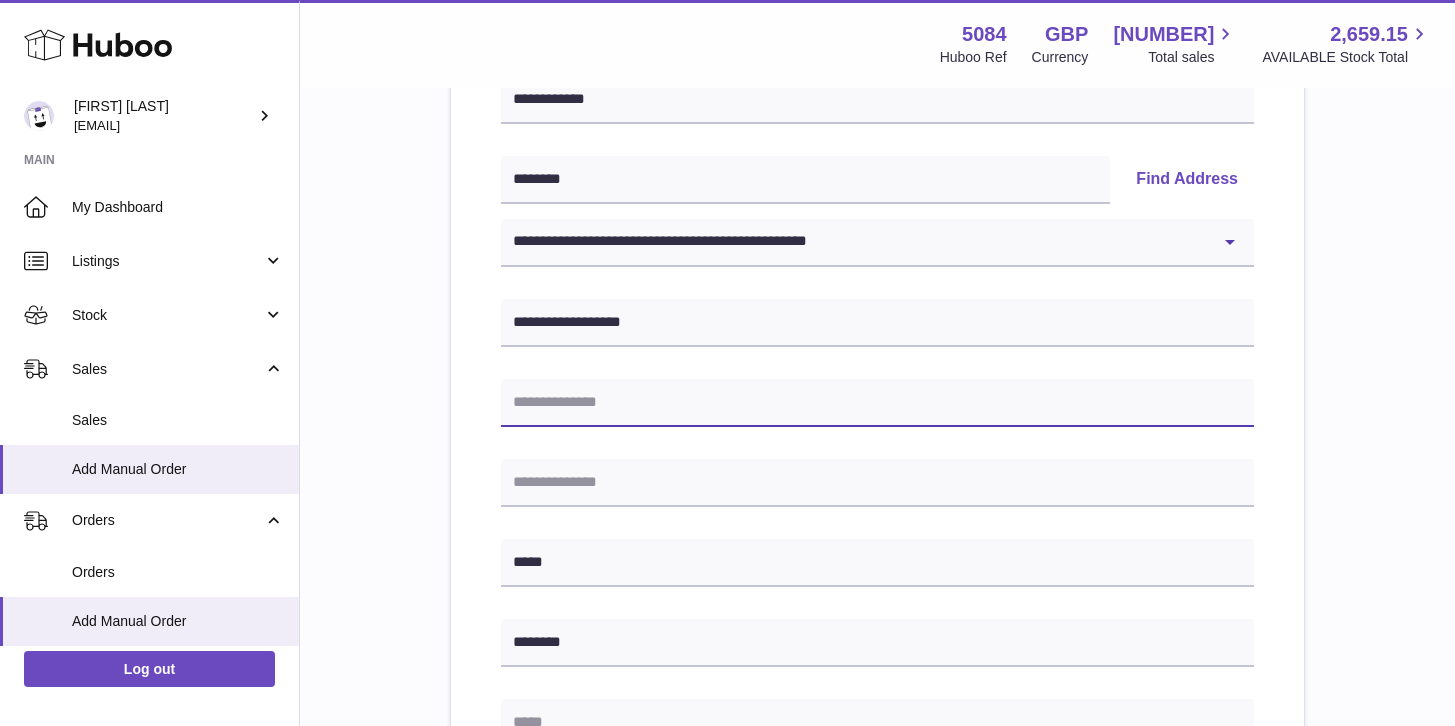 click at bounding box center [877, 403] 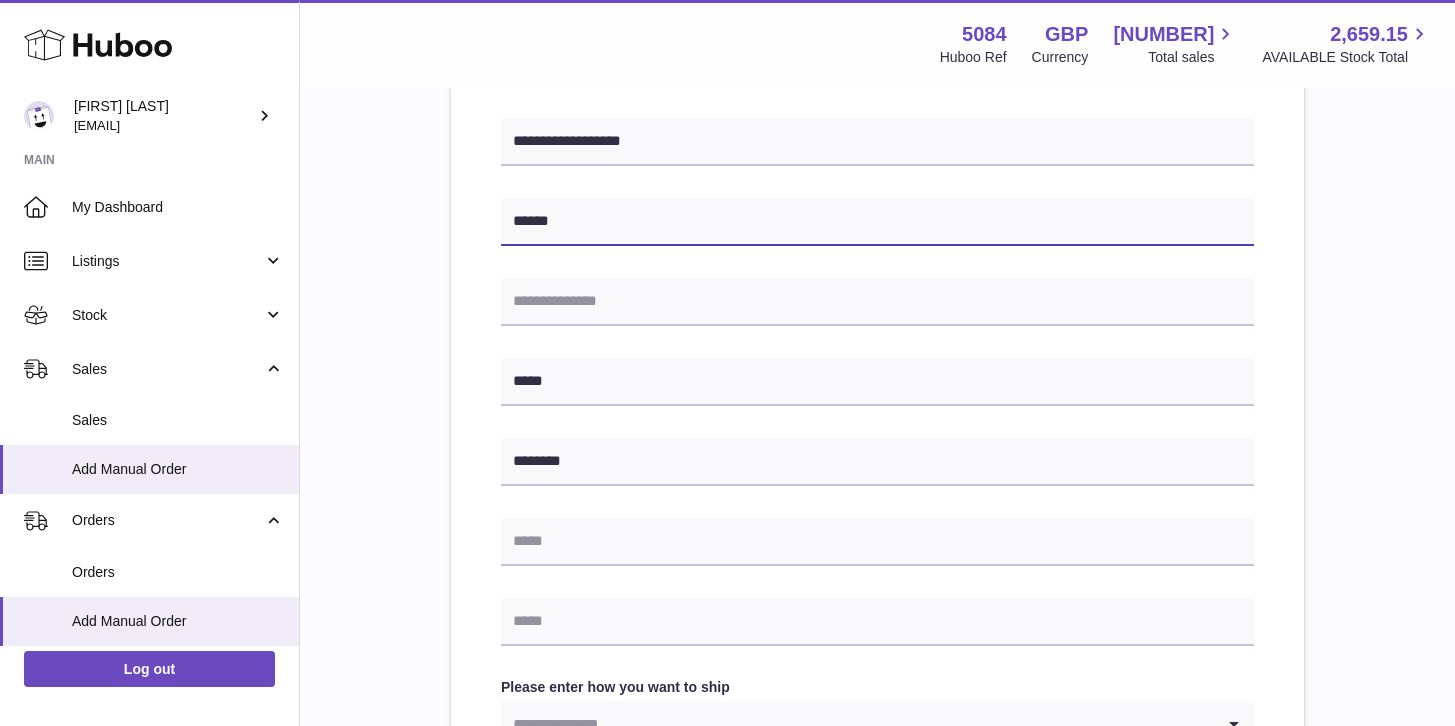 scroll, scrollTop: 563, scrollLeft: 0, axis: vertical 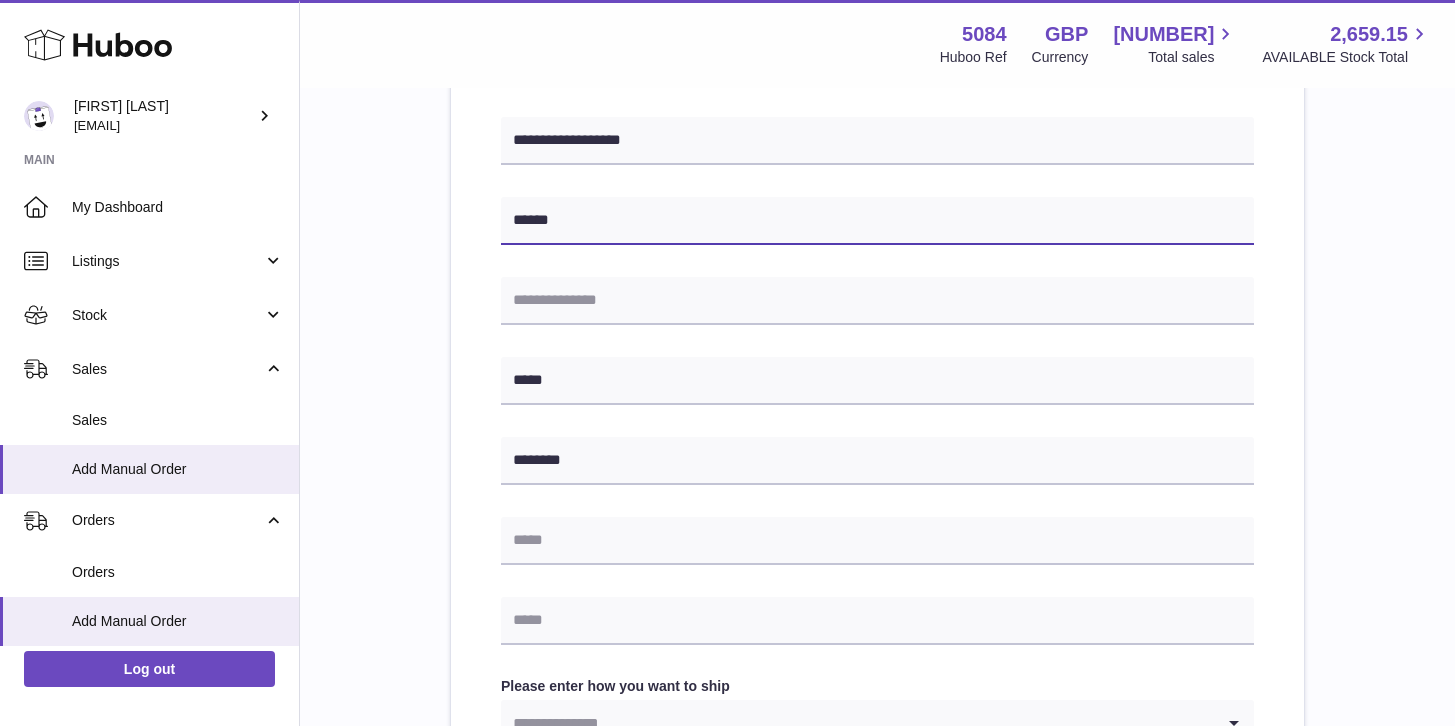 type on "******" 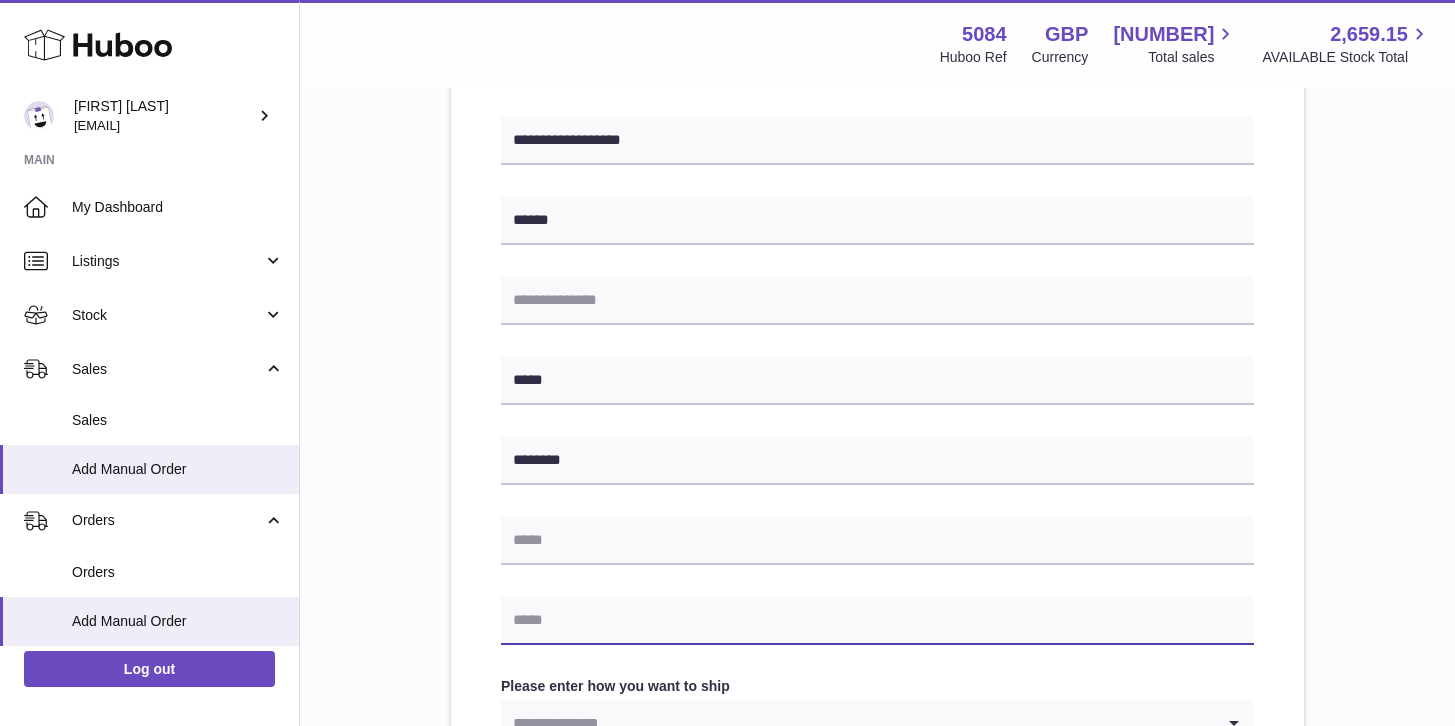 click at bounding box center (877, 621) 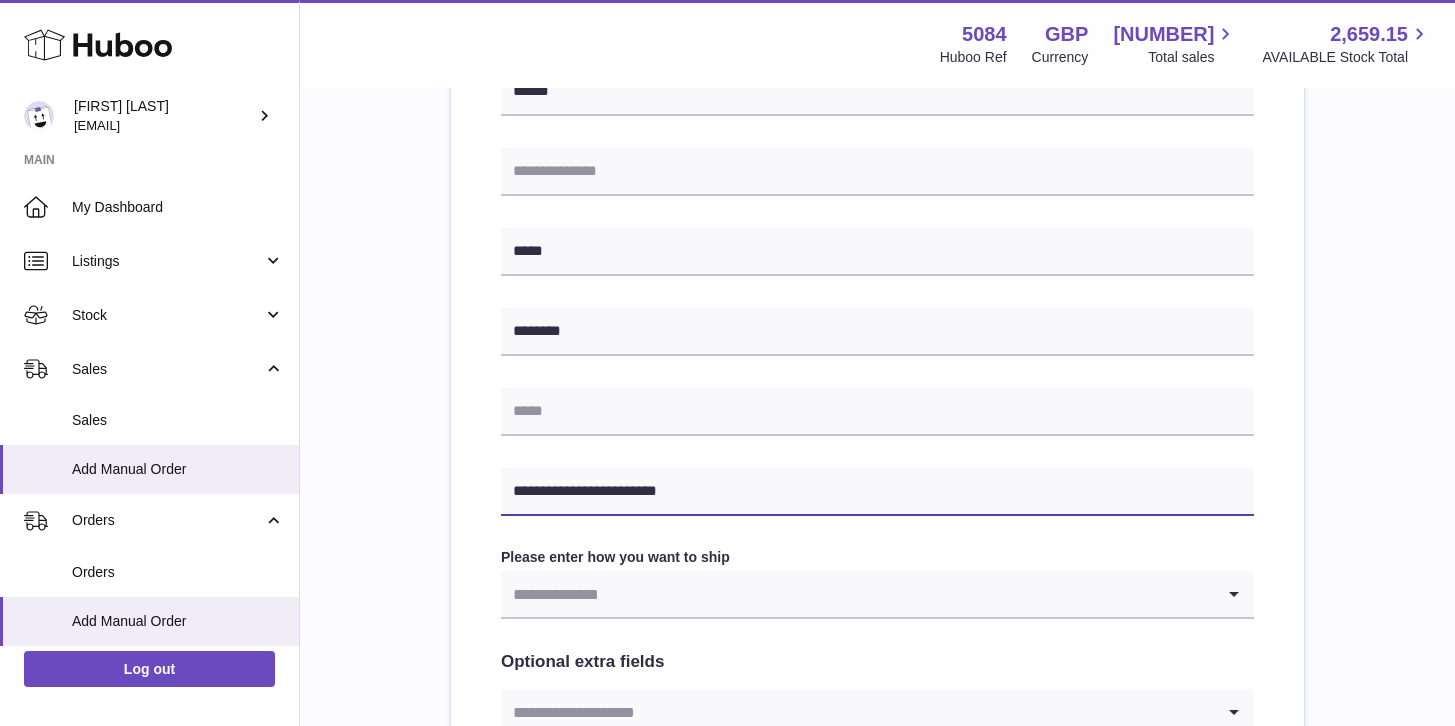 scroll, scrollTop: 855, scrollLeft: 0, axis: vertical 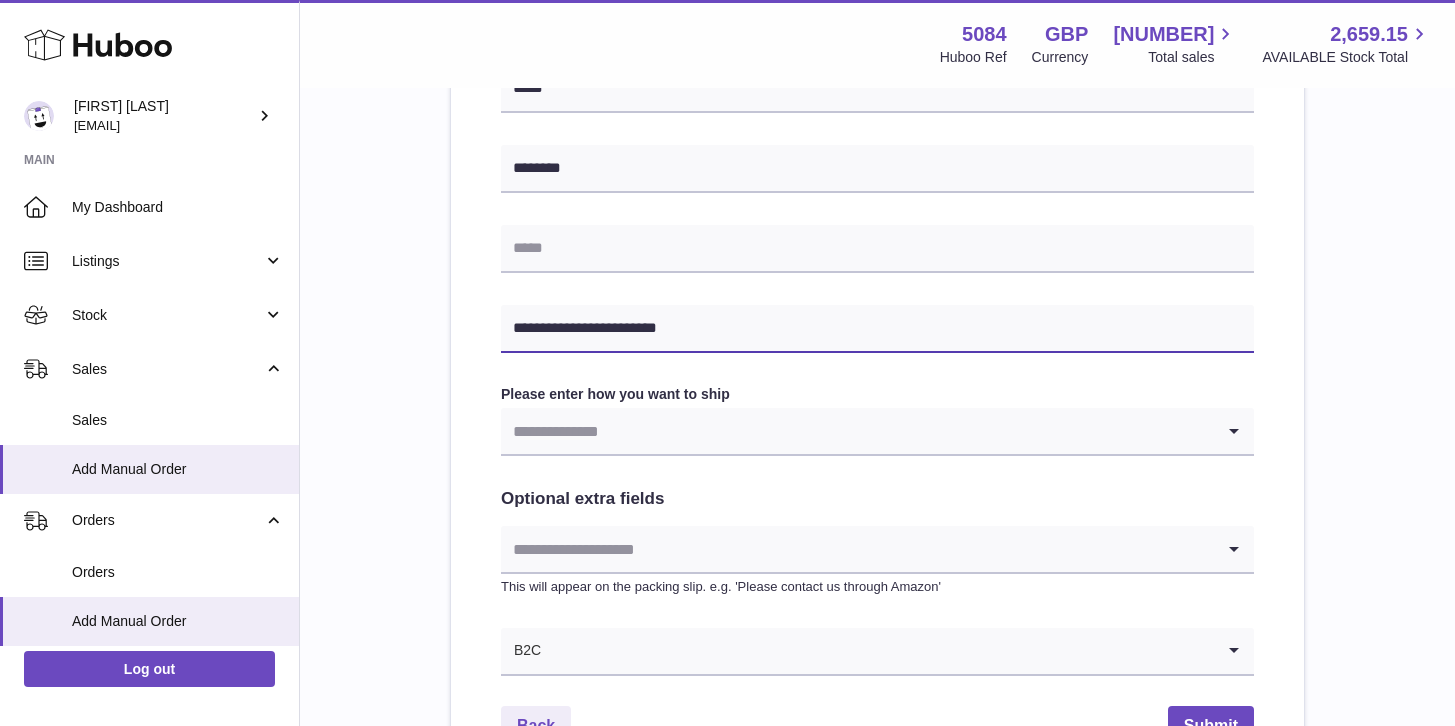 type on "**********" 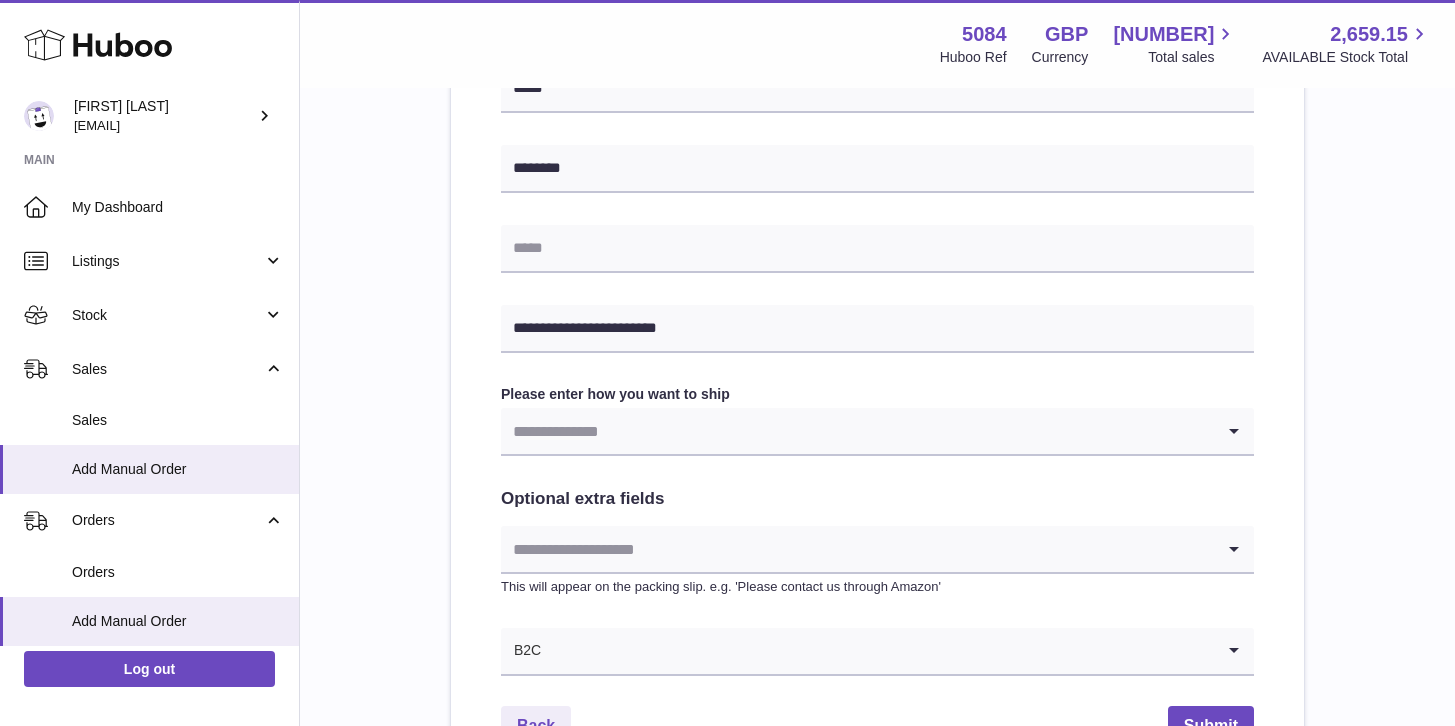 click at bounding box center (857, 431) 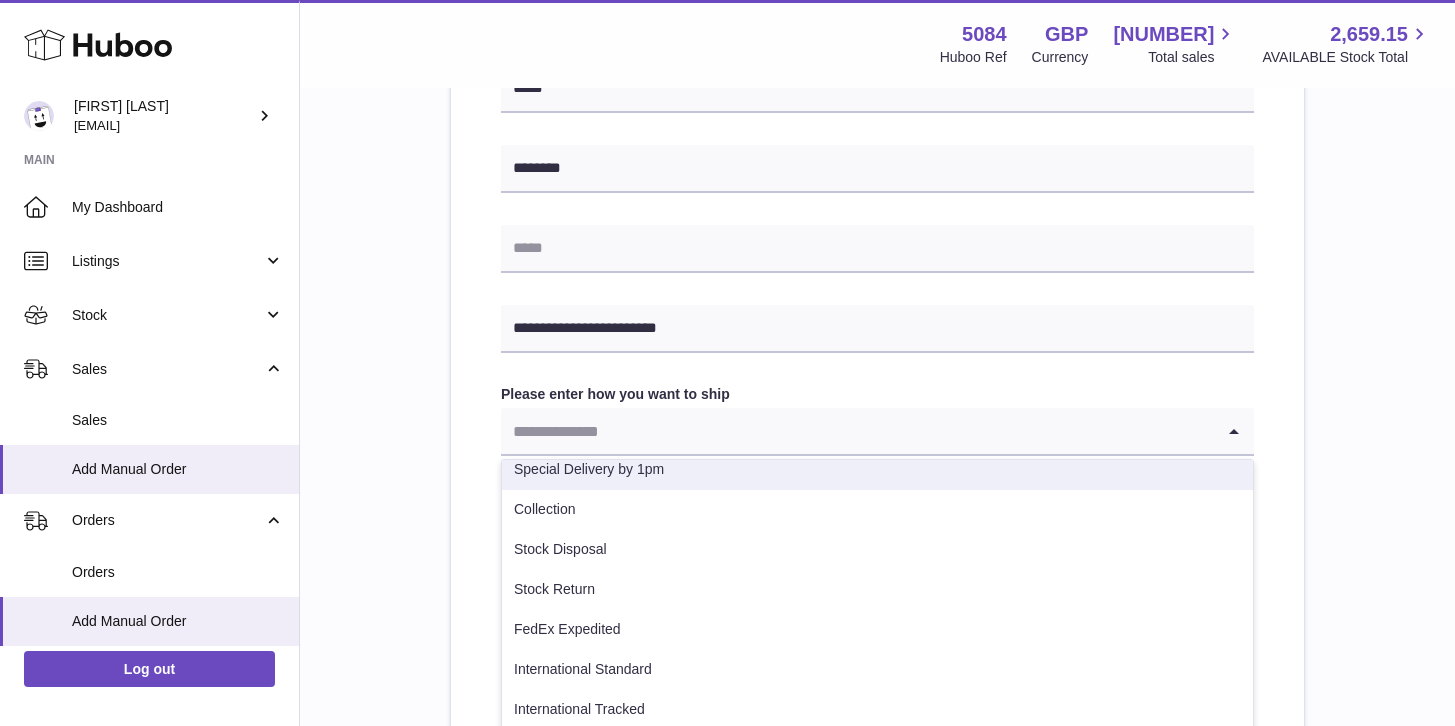 scroll, scrollTop: 302, scrollLeft: 0, axis: vertical 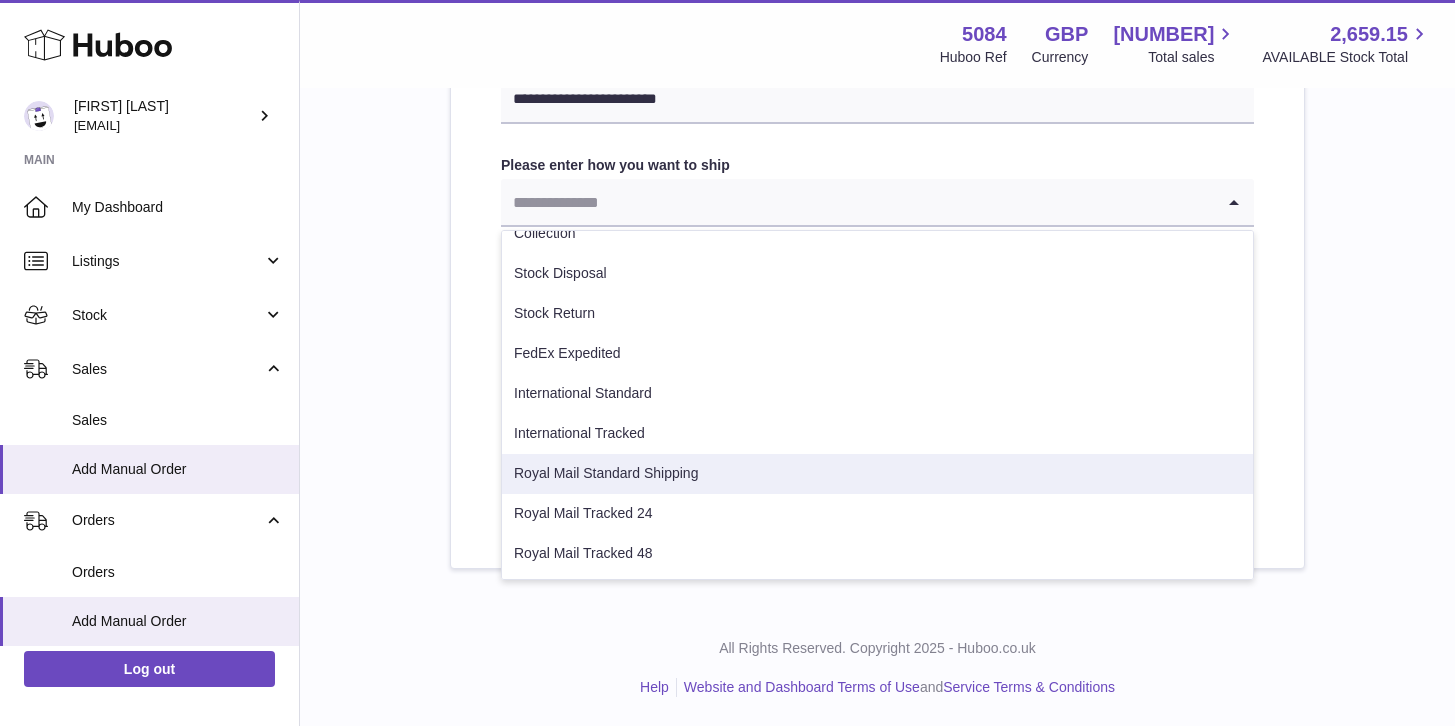 click on "Royal Mail Standard Shipping" at bounding box center [877, 474] 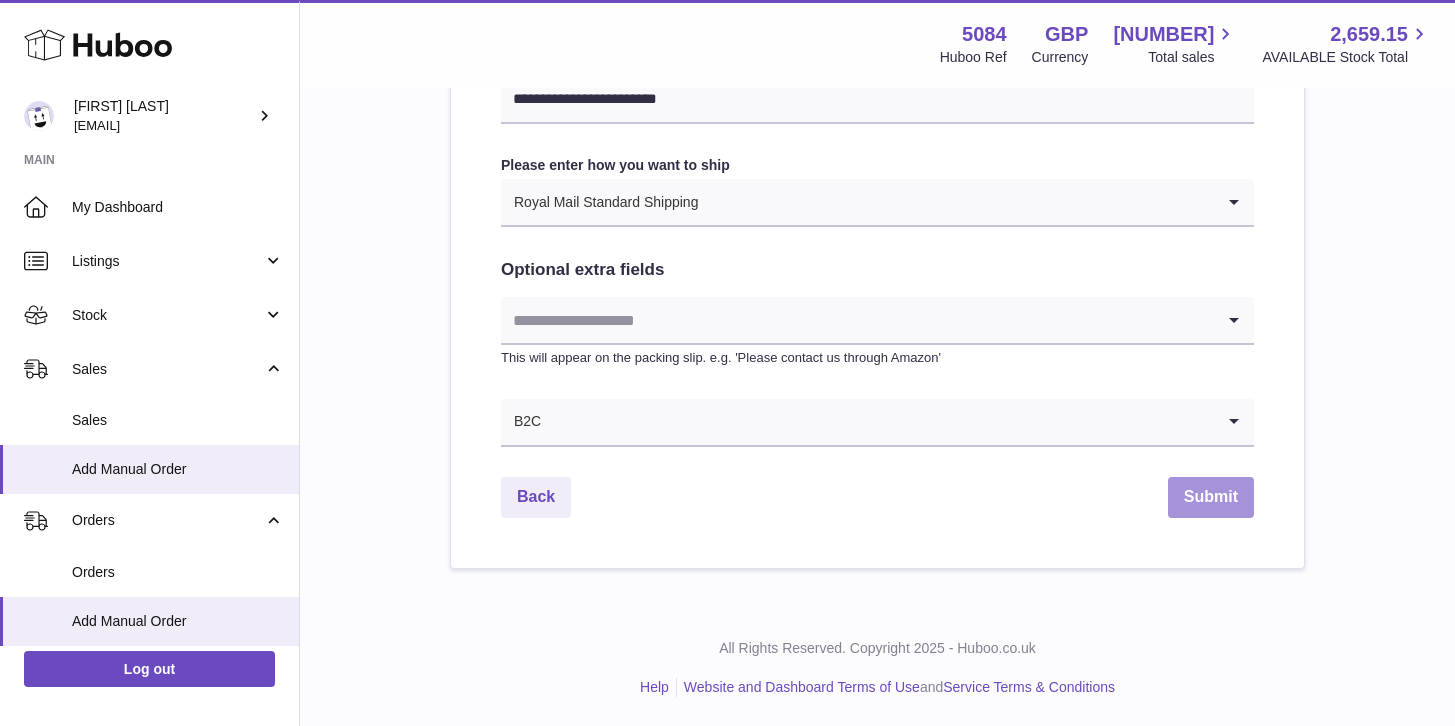 click on "Submit" at bounding box center [1211, 497] 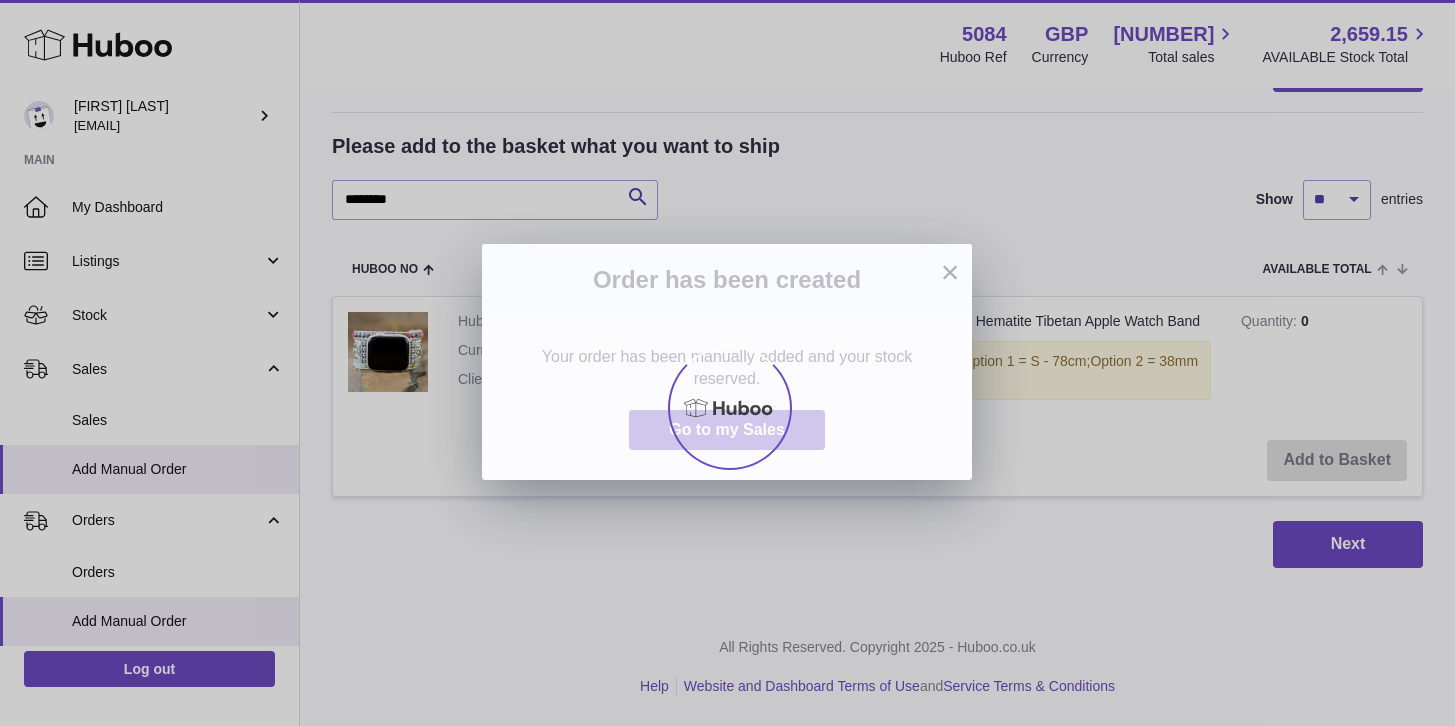 scroll, scrollTop: 0, scrollLeft: 0, axis: both 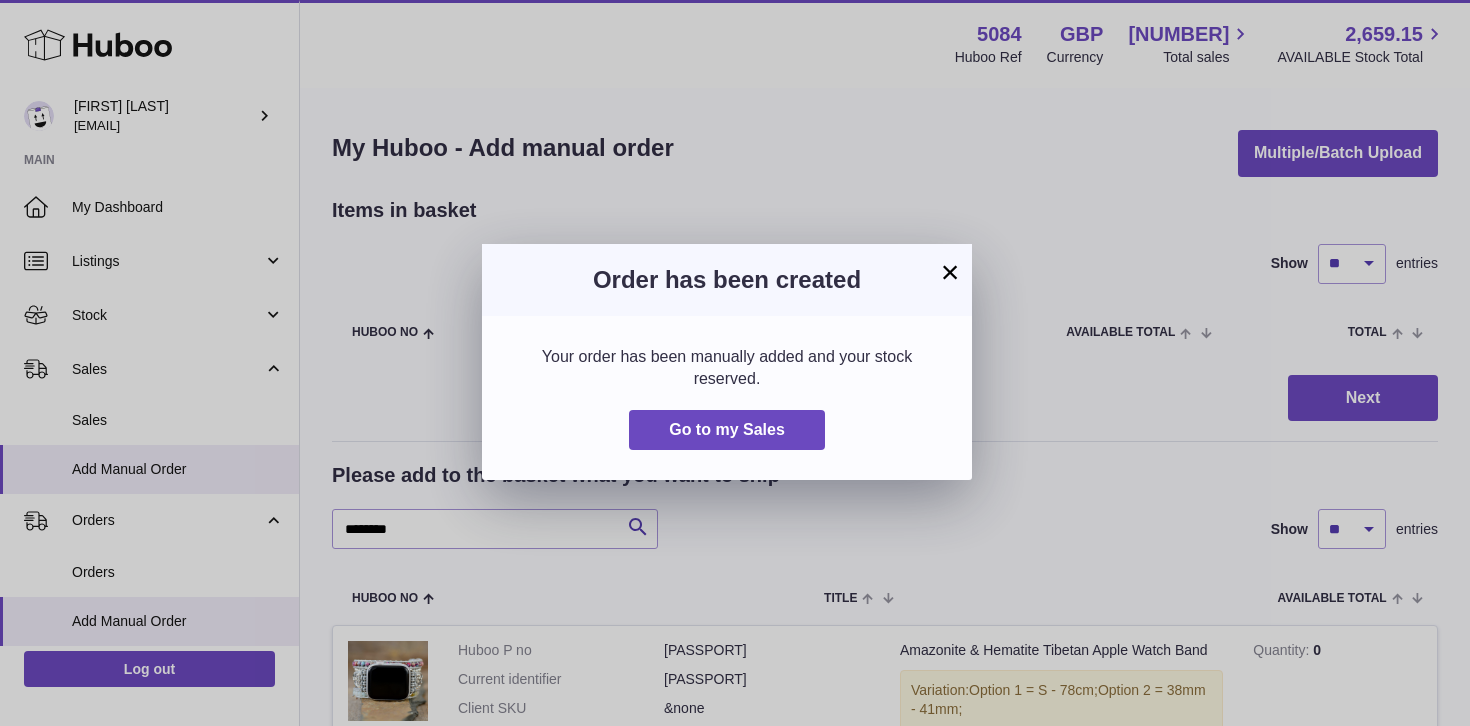 click on "×" at bounding box center [950, 272] 